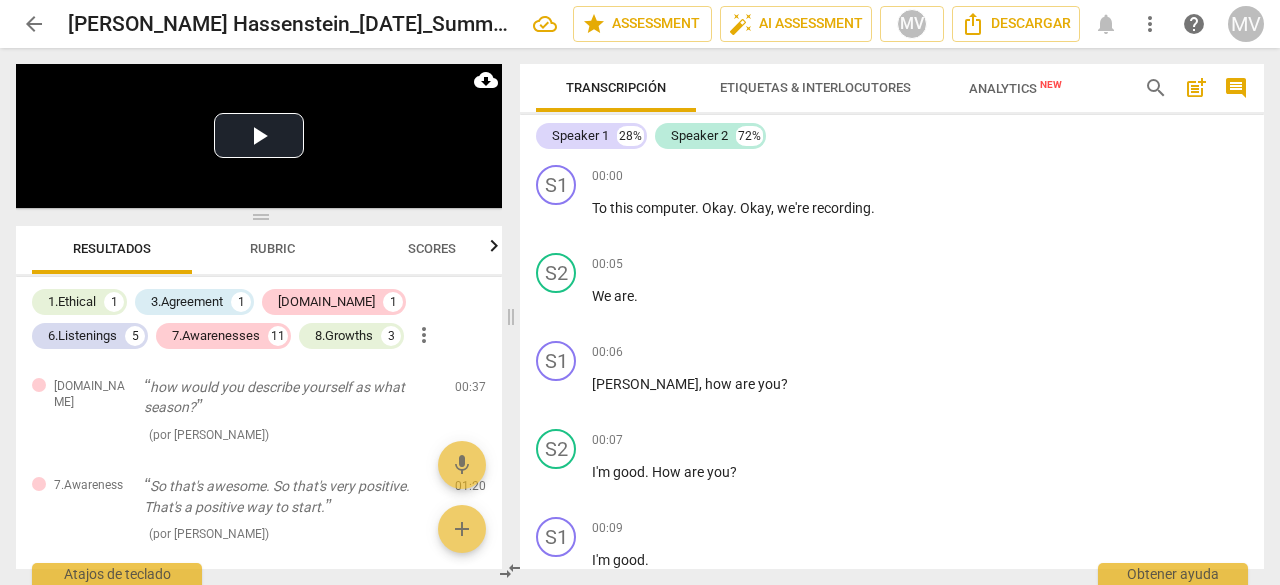 scroll, scrollTop: 0, scrollLeft: 0, axis: both 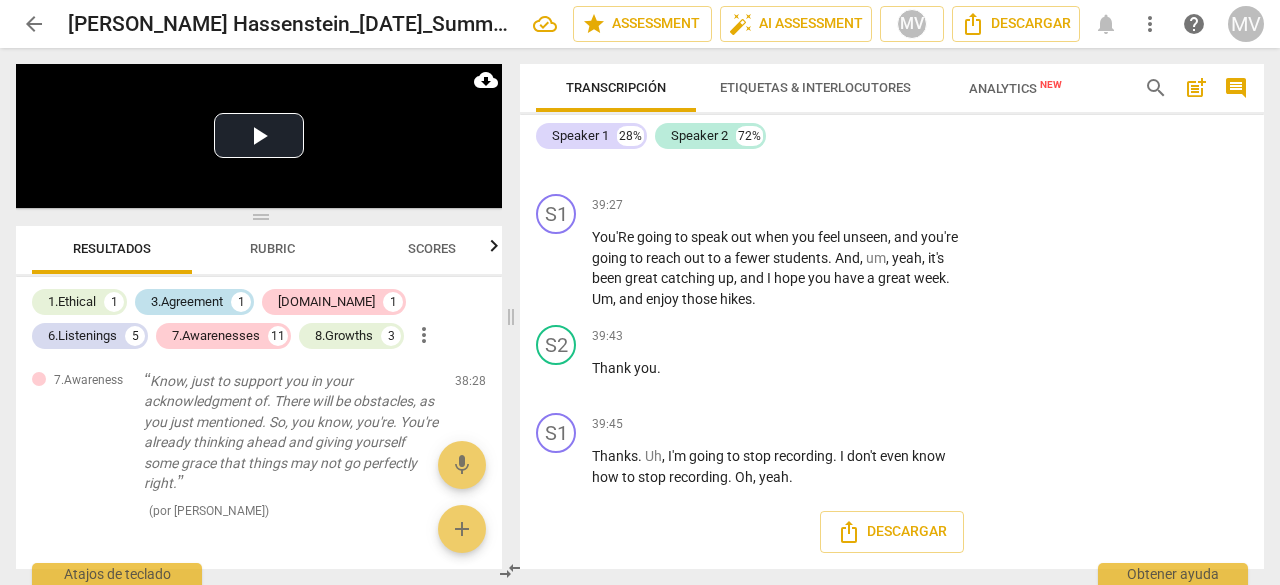 click on "3.Agreement" at bounding box center (187, 302) 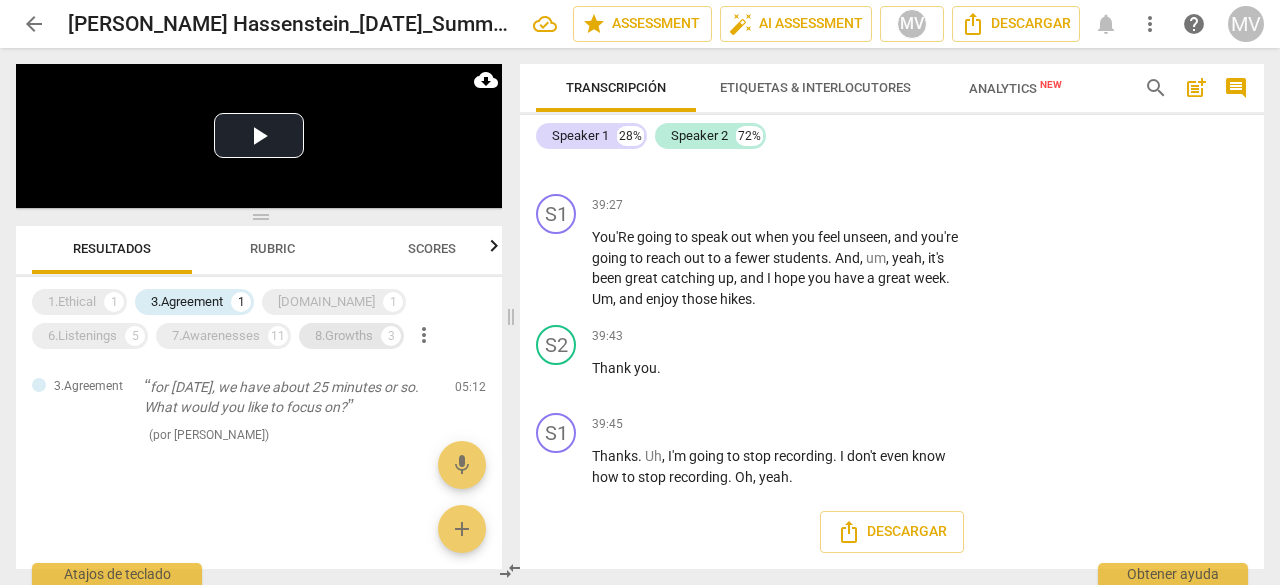 scroll, scrollTop: 0, scrollLeft: 0, axis: both 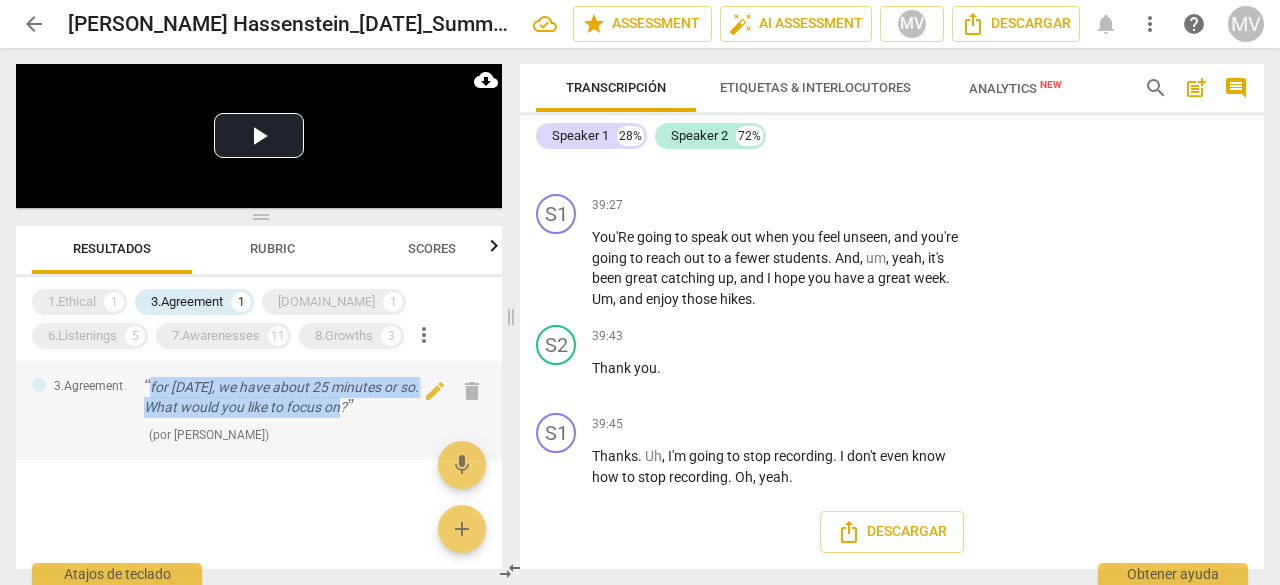 drag, startPoint x: 152, startPoint y: 384, endPoint x: 352, endPoint y: 408, distance: 201.43486 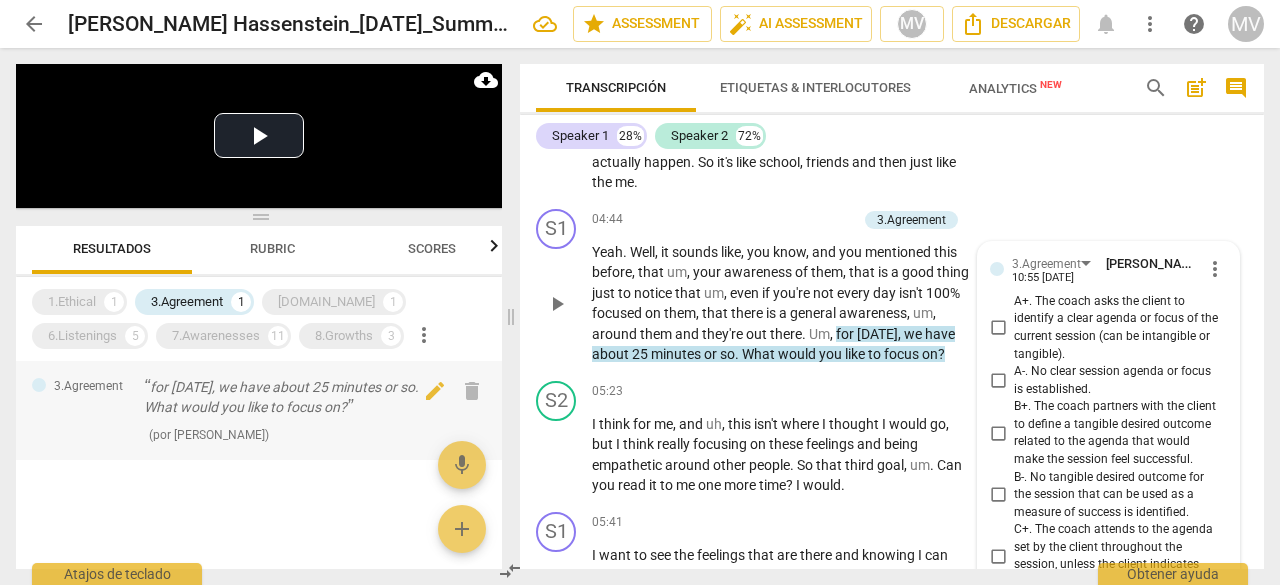 scroll, scrollTop: 2705, scrollLeft: 0, axis: vertical 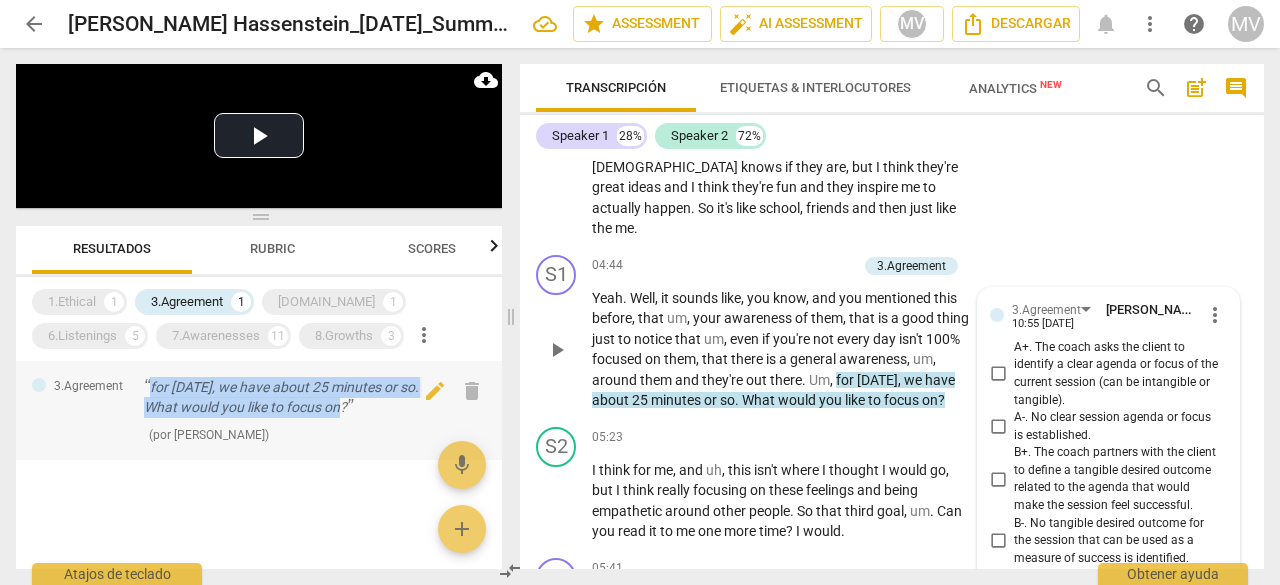 drag, startPoint x: 152, startPoint y: 389, endPoint x: 347, endPoint y: 411, distance: 196.2371 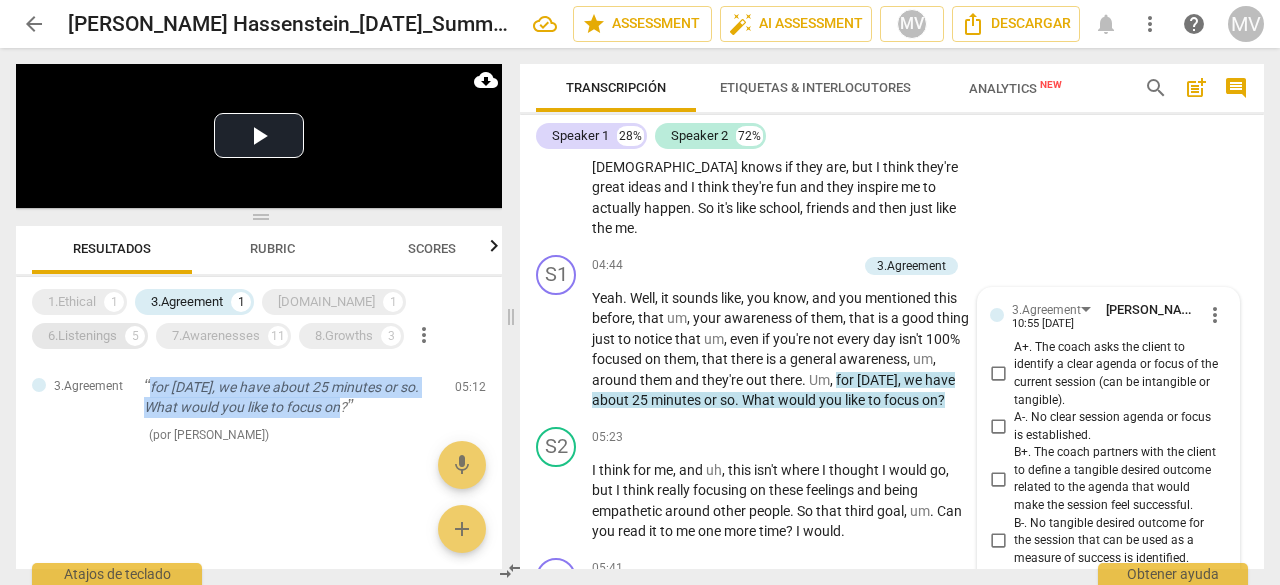 click on "6.Listenings" at bounding box center (82, 336) 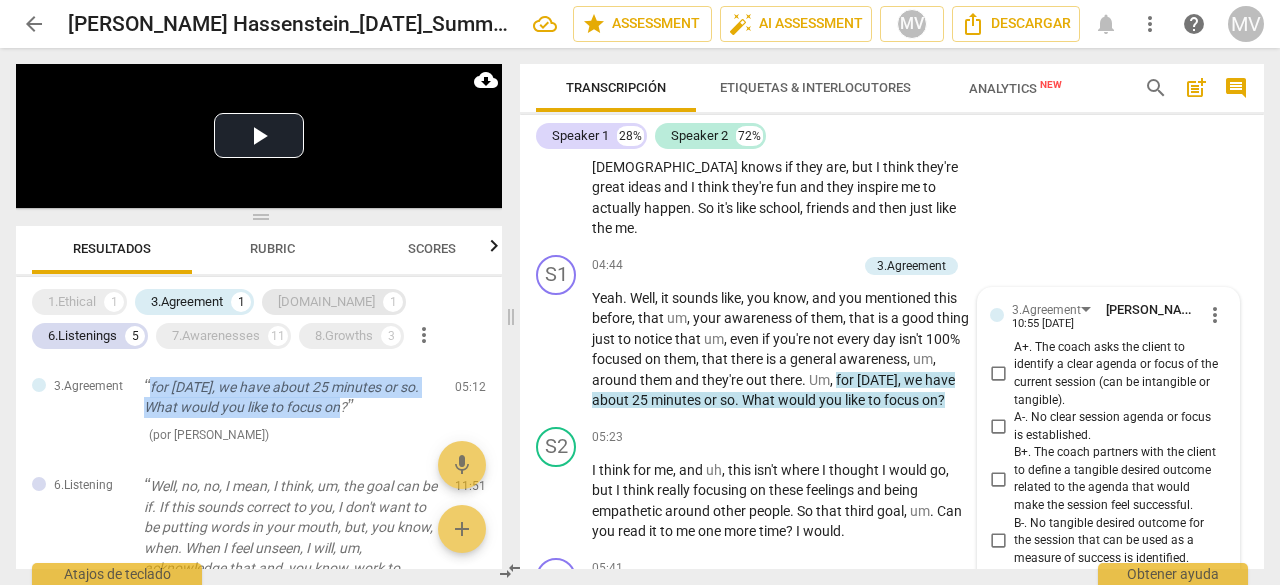 click on "[DOMAIN_NAME]" at bounding box center [326, 302] 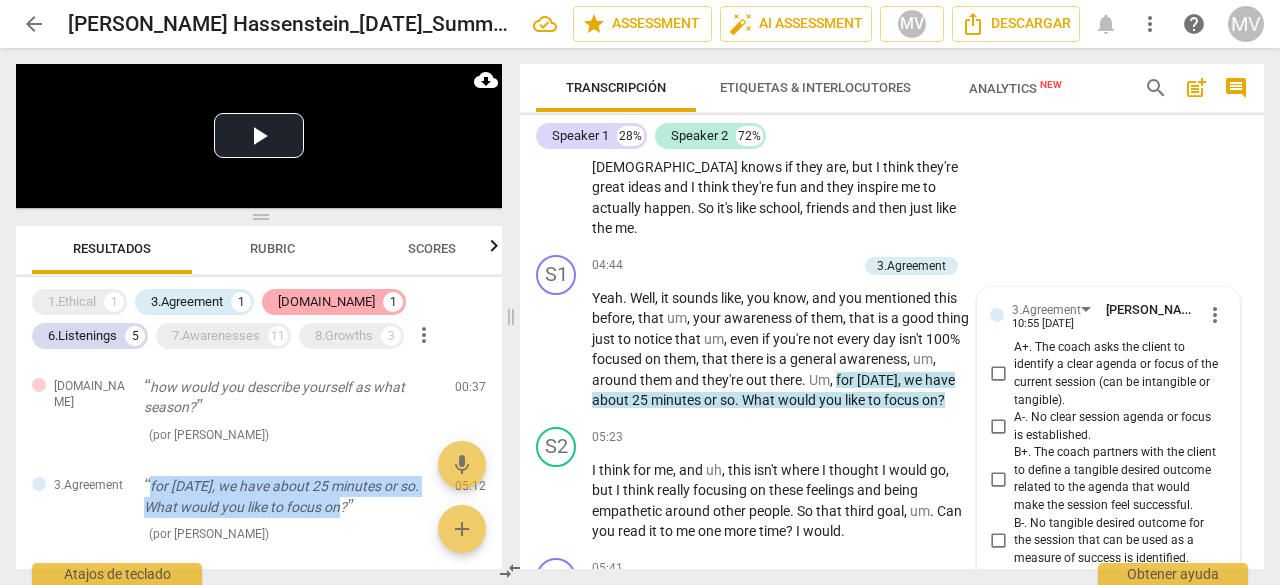 click on "1" at bounding box center (393, 302) 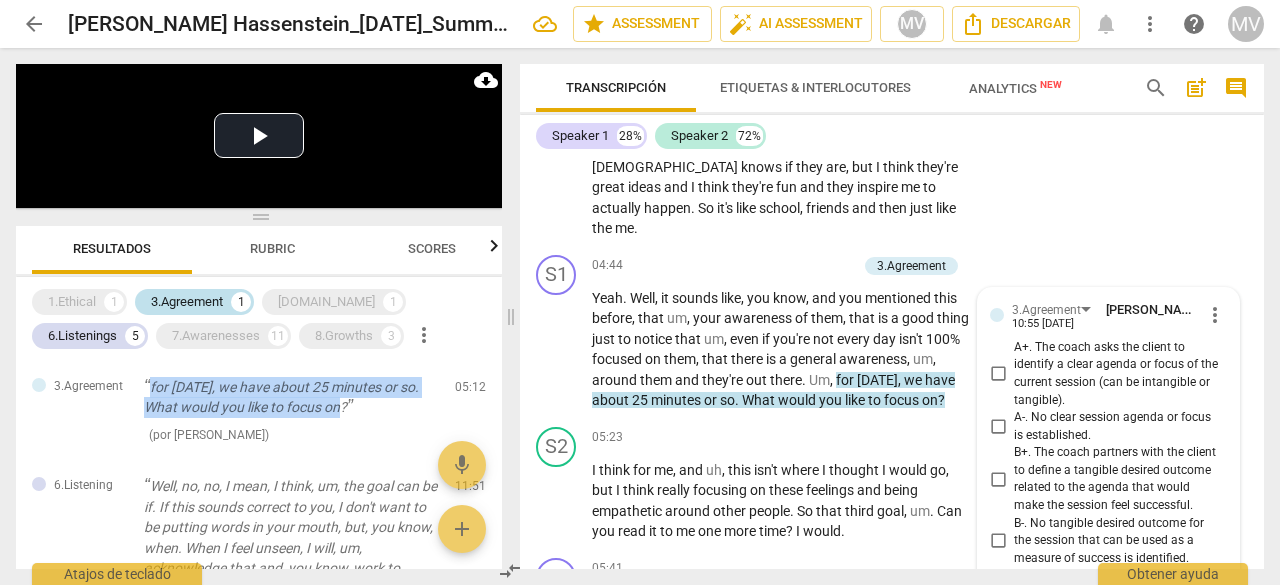click on "3.Agreement" at bounding box center [187, 302] 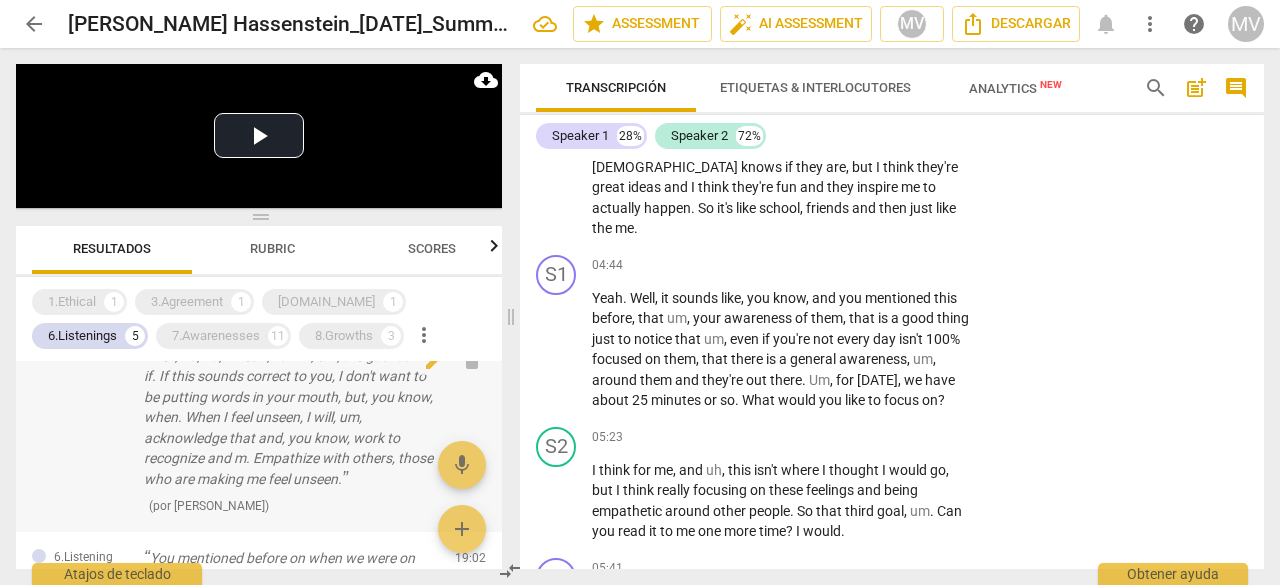 scroll, scrollTop: 0, scrollLeft: 0, axis: both 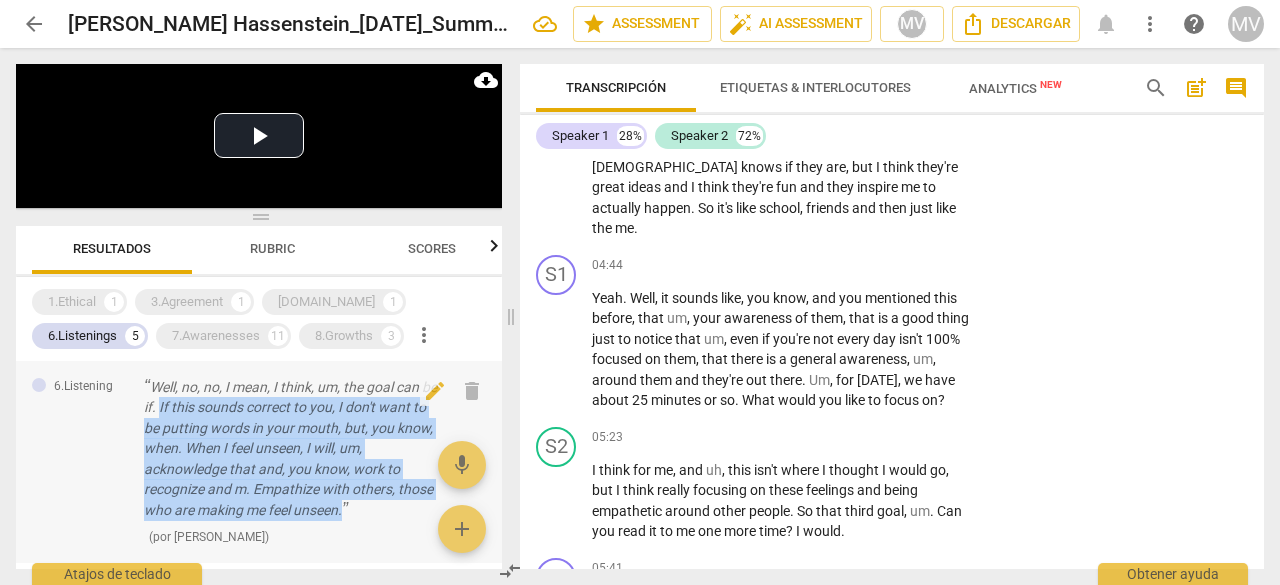 drag, startPoint x: 180, startPoint y: 409, endPoint x: 386, endPoint y: 510, distance: 229.42755 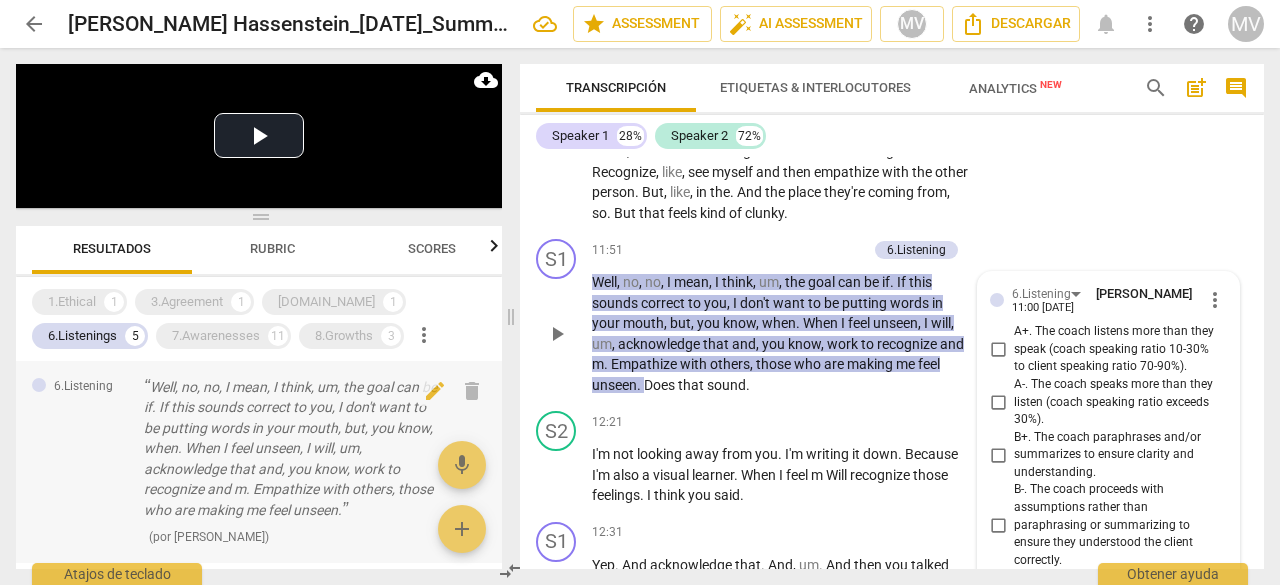 scroll, scrollTop: 5160, scrollLeft: 0, axis: vertical 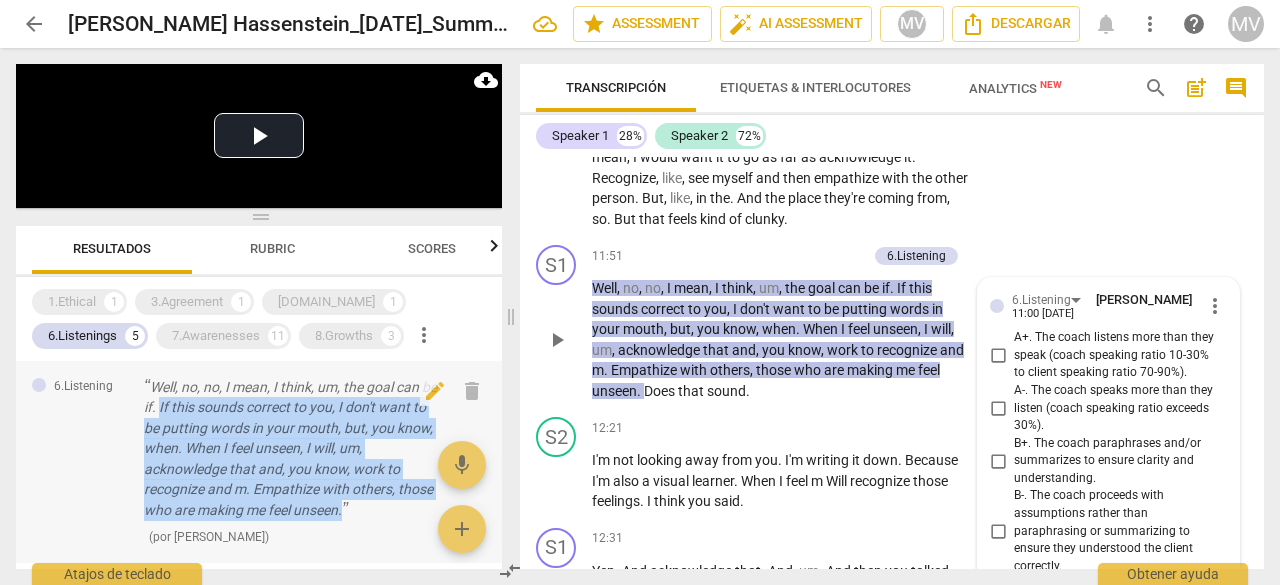 drag, startPoint x: 178, startPoint y: 409, endPoint x: 399, endPoint y: 508, distance: 242.1611 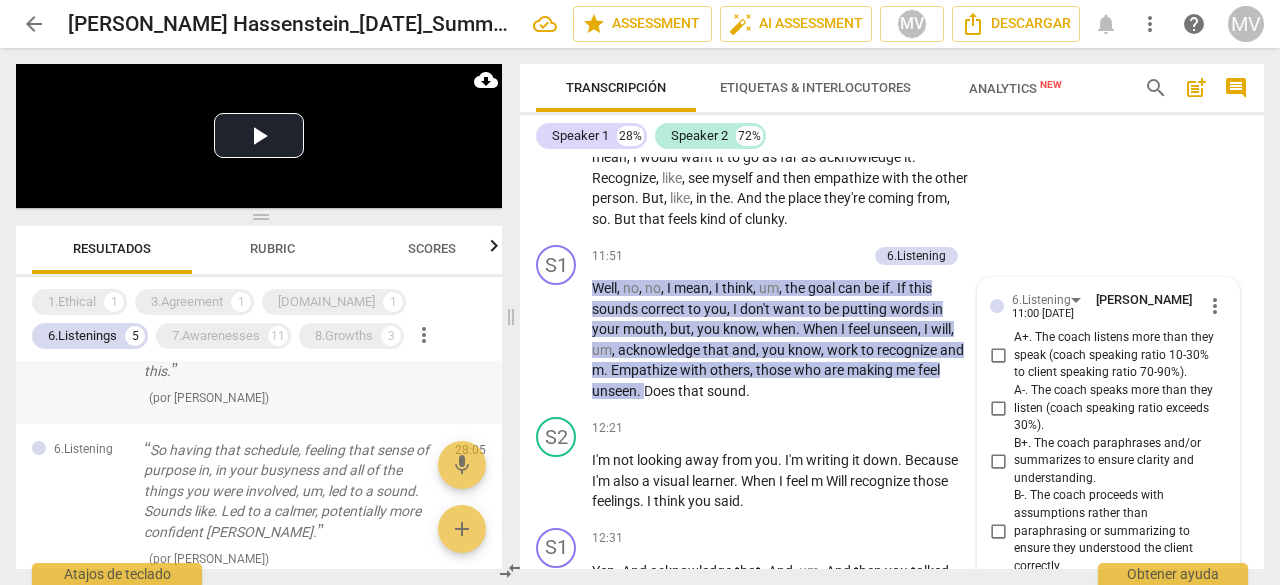 scroll, scrollTop: 200, scrollLeft: 0, axis: vertical 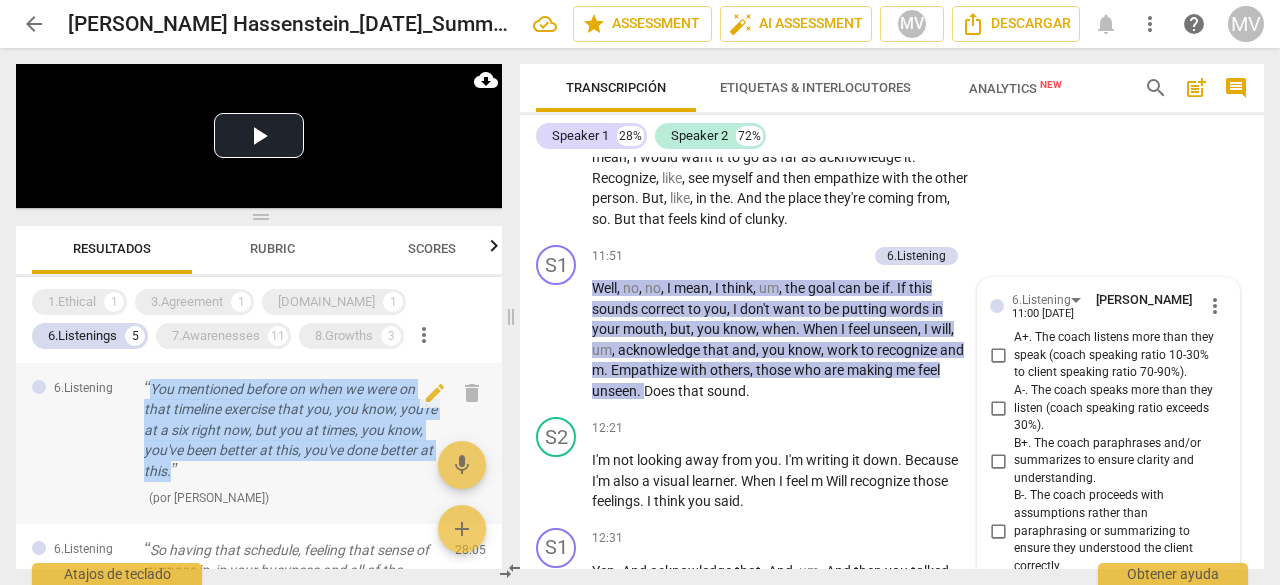 drag, startPoint x: 152, startPoint y: 383, endPoint x: 234, endPoint y: 473, distance: 121.75385 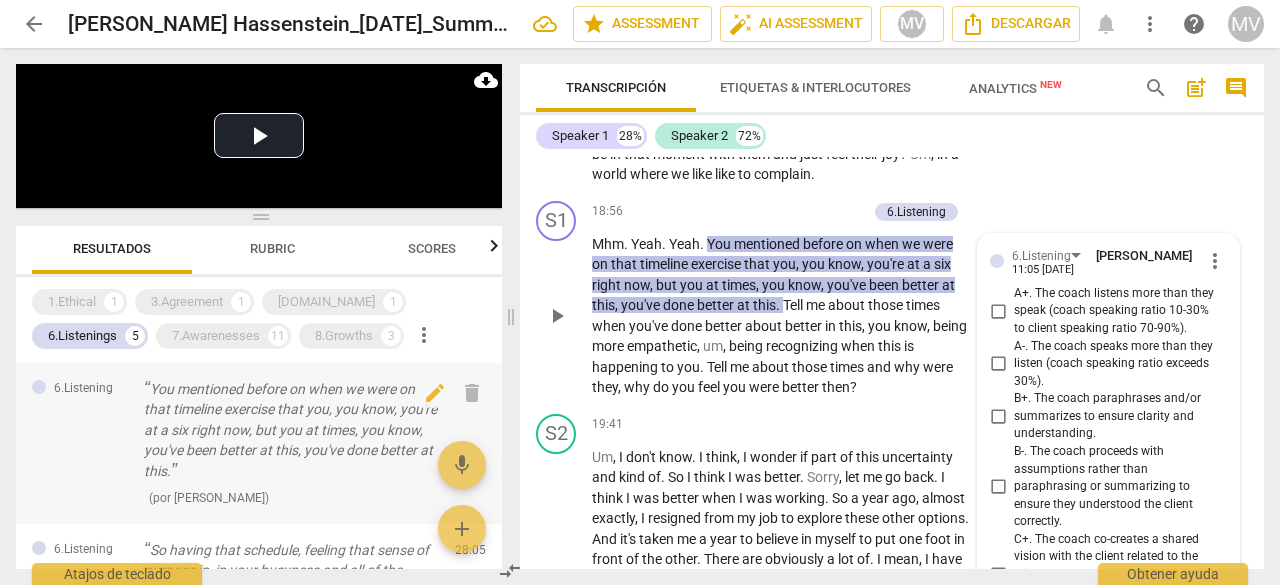 scroll, scrollTop: 7663, scrollLeft: 0, axis: vertical 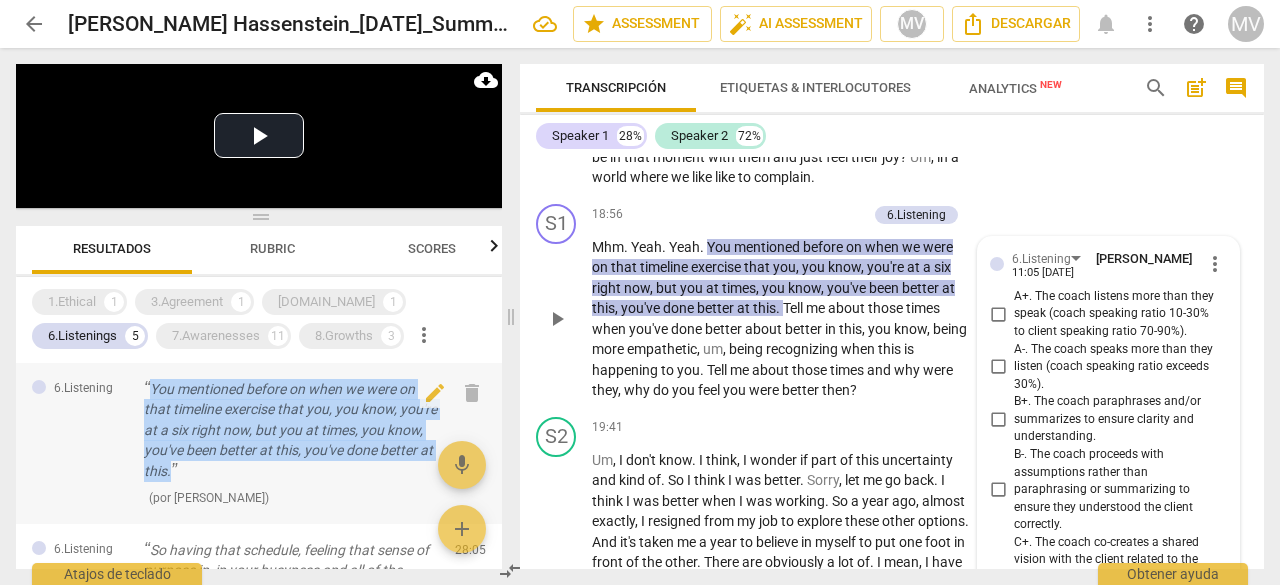 drag, startPoint x: 152, startPoint y: 388, endPoint x: 241, endPoint y: 465, distance: 117.68602 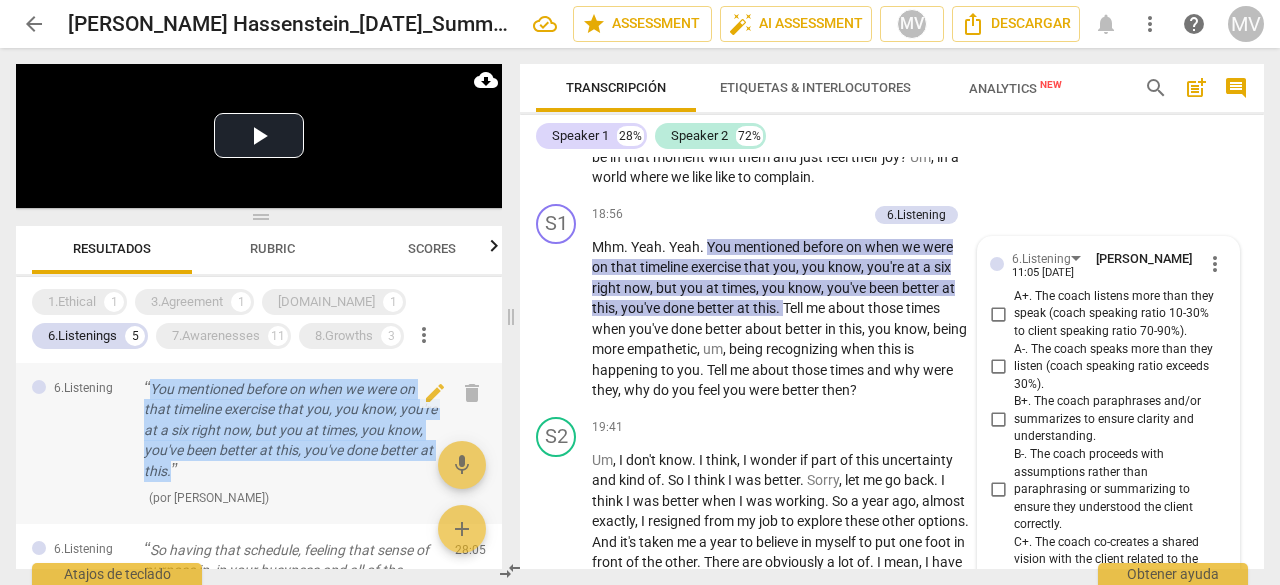 copy on "You mentioned before on when we were on that timeline exercise that you, you know, you're at a six right now, but you at times, you know, you've been better at this, you've done better at this." 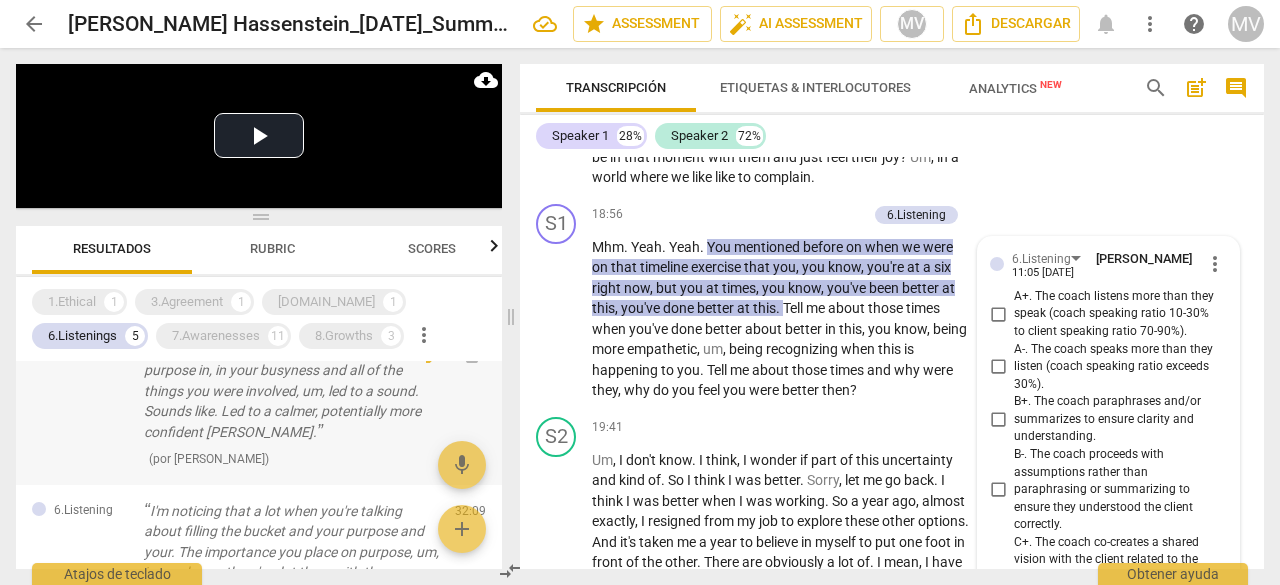 scroll, scrollTop: 300, scrollLeft: 0, axis: vertical 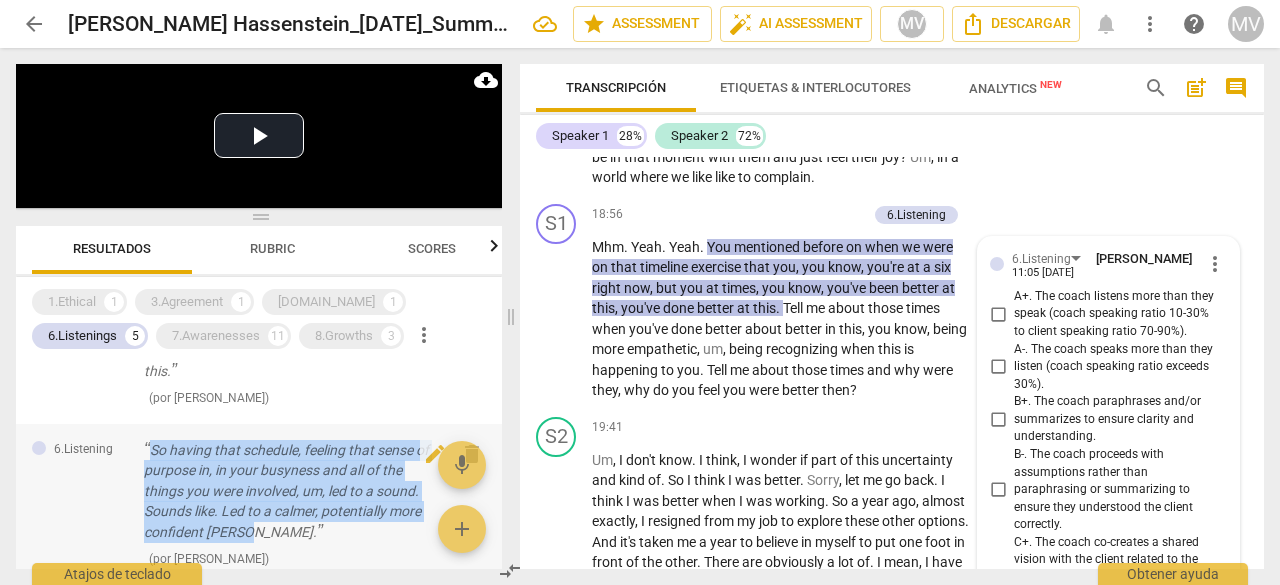 drag, startPoint x: 150, startPoint y: 448, endPoint x: 246, endPoint y: 537, distance: 130.90837 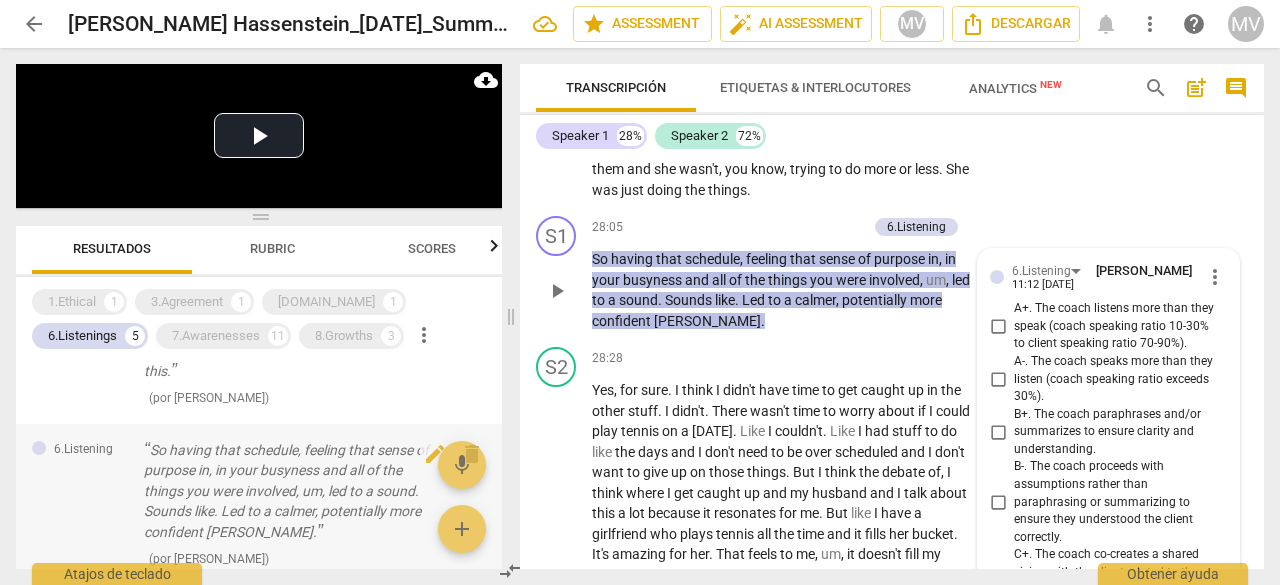 scroll, scrollTop: 10373, scrollLeft: 0, axis: vertical 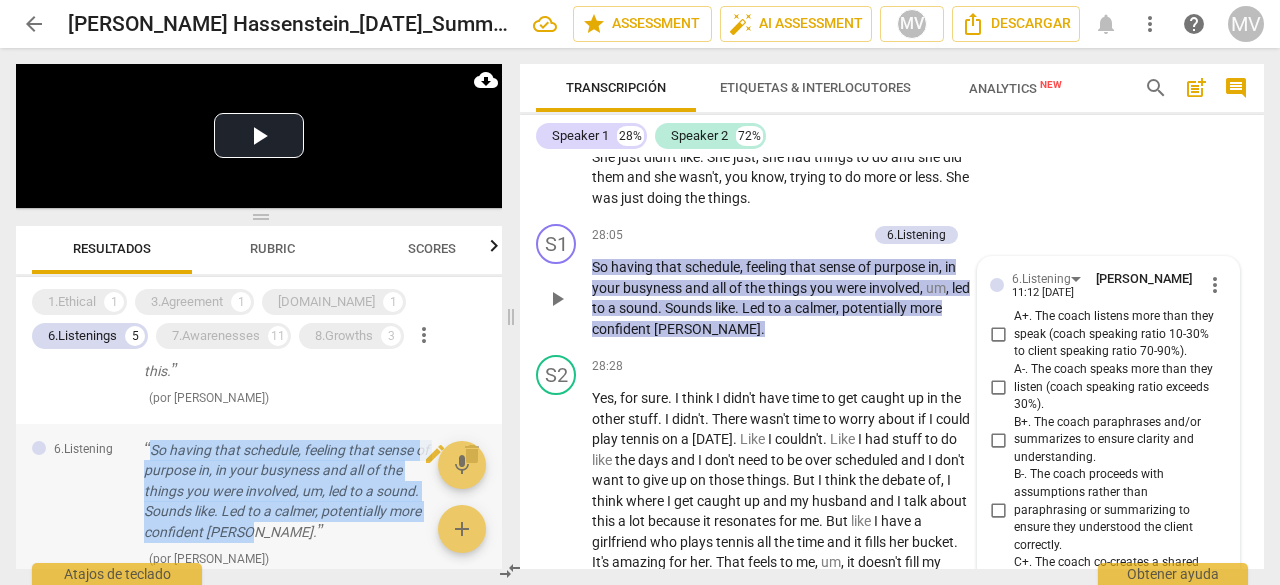 drag, startPoint x: 153, startPoint y: 447, endPoint x: 251, endPoint y: 539, distance: 134.41727 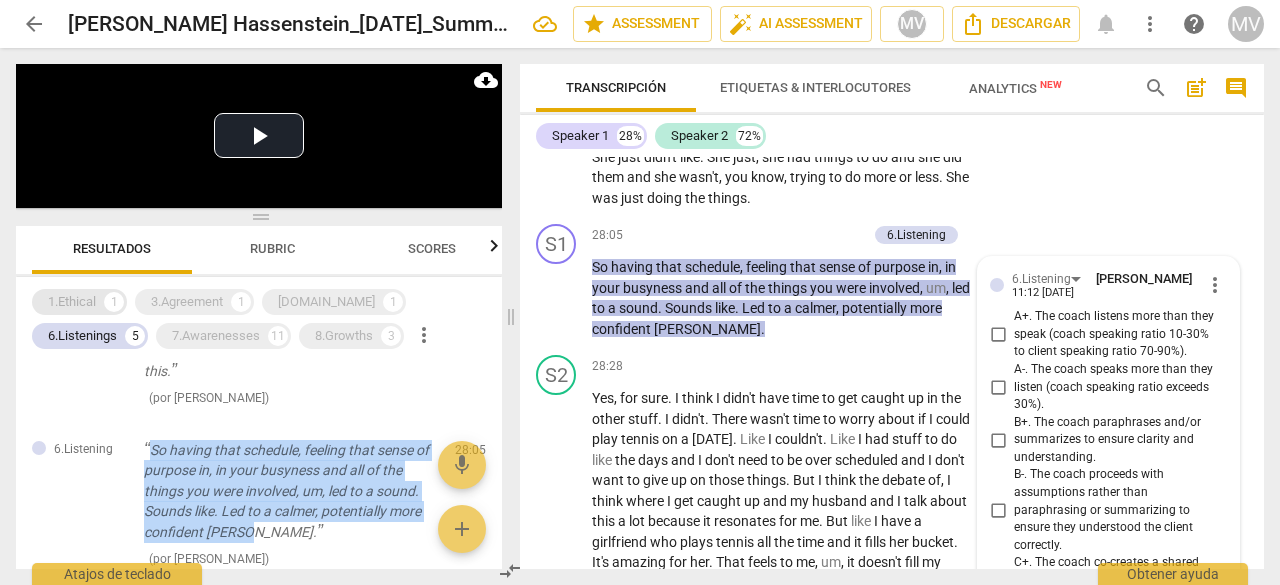 click on "1.Ethical 1" at bounding box center [79, 302] 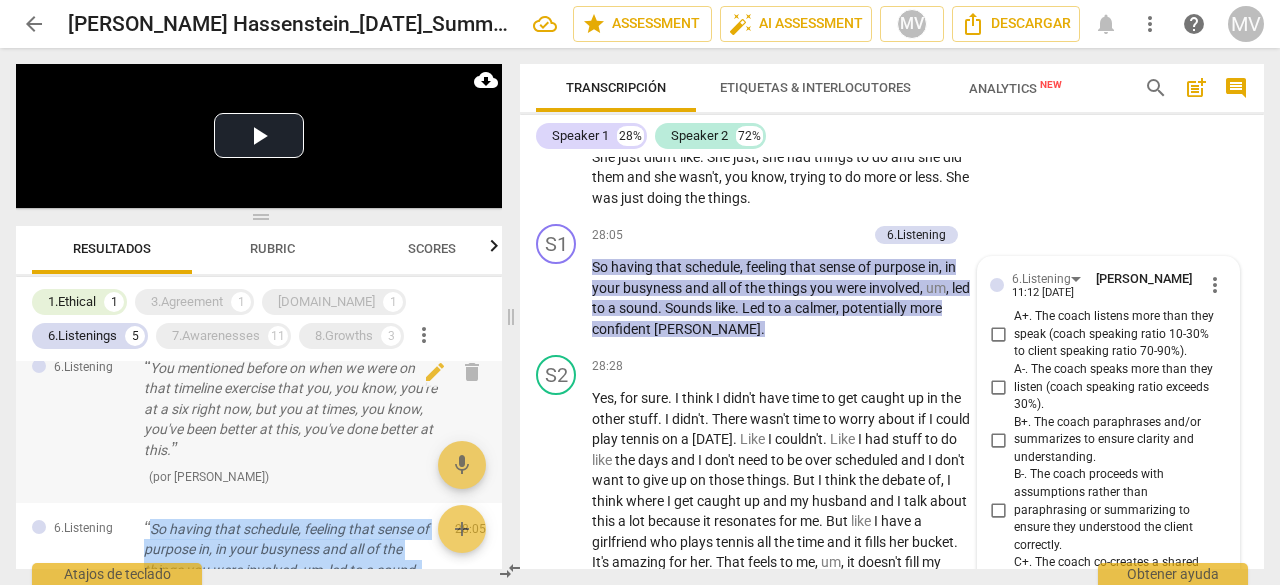 scroll, scrollTop: 379, scrollLeft: 0, axis: vertical 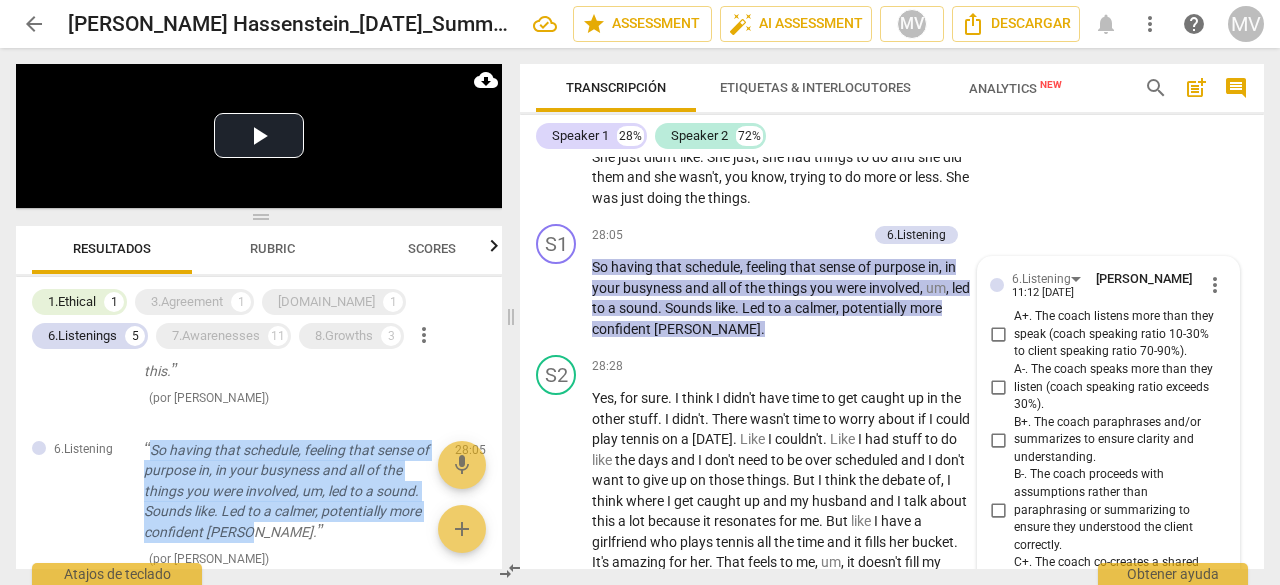 drag, startPoint x: 468, startPoint y: 299, endPoint x: 473, endPoint y: 355, distance: 56.22277 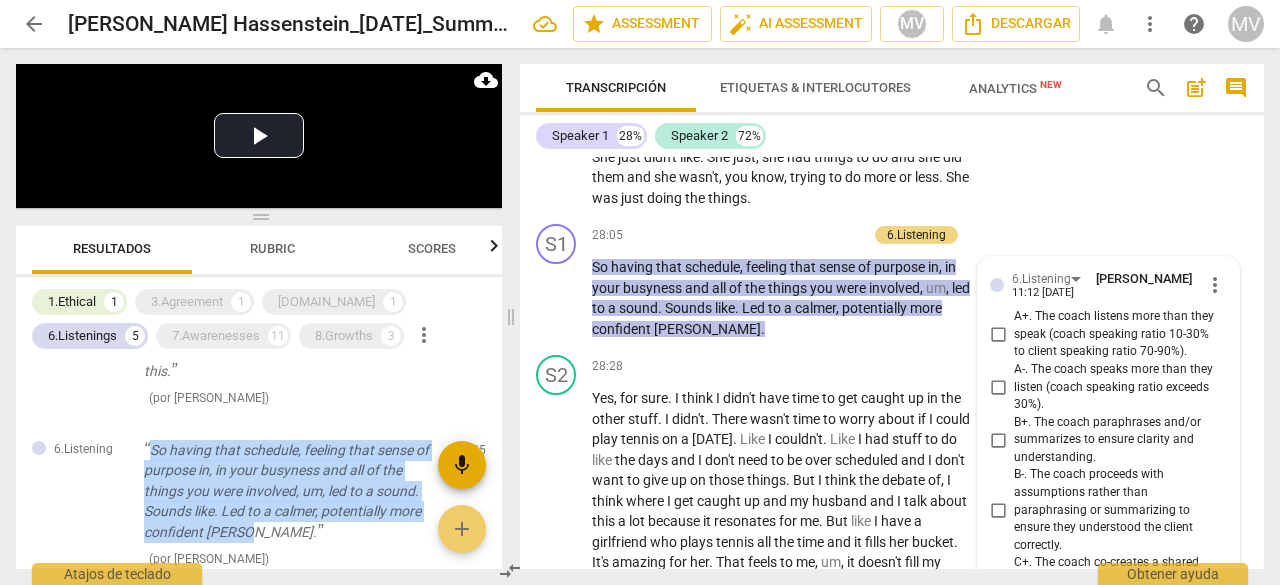 scroll, scrollTop: 0, scrollLeft: 0, axis: both 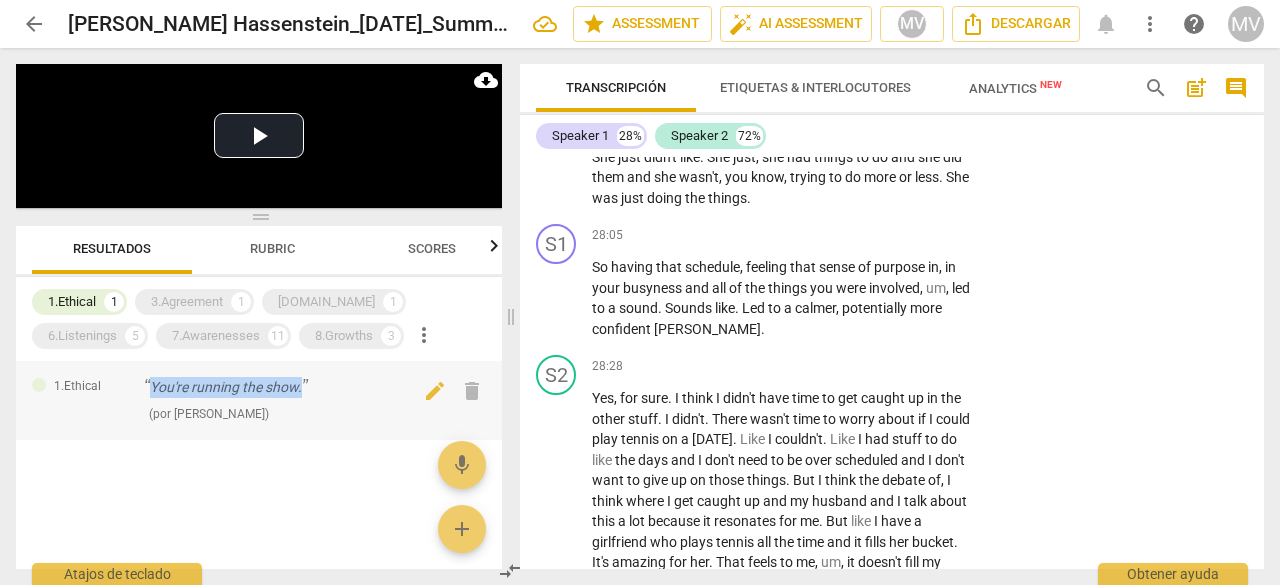 drag, startPoint x: 153, startPoint y: 385, endPoint x: 304, endPoint y: 389, distance: 151.05296 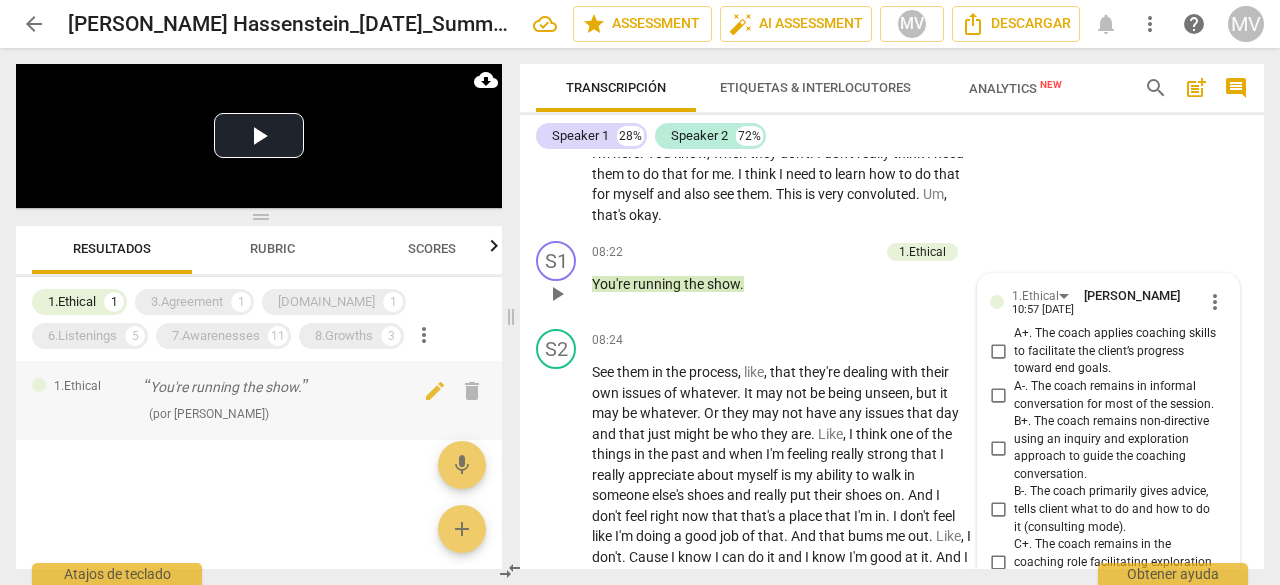 scroll, scrollTop: 3710, scrollLeft: 0, axis: vertical 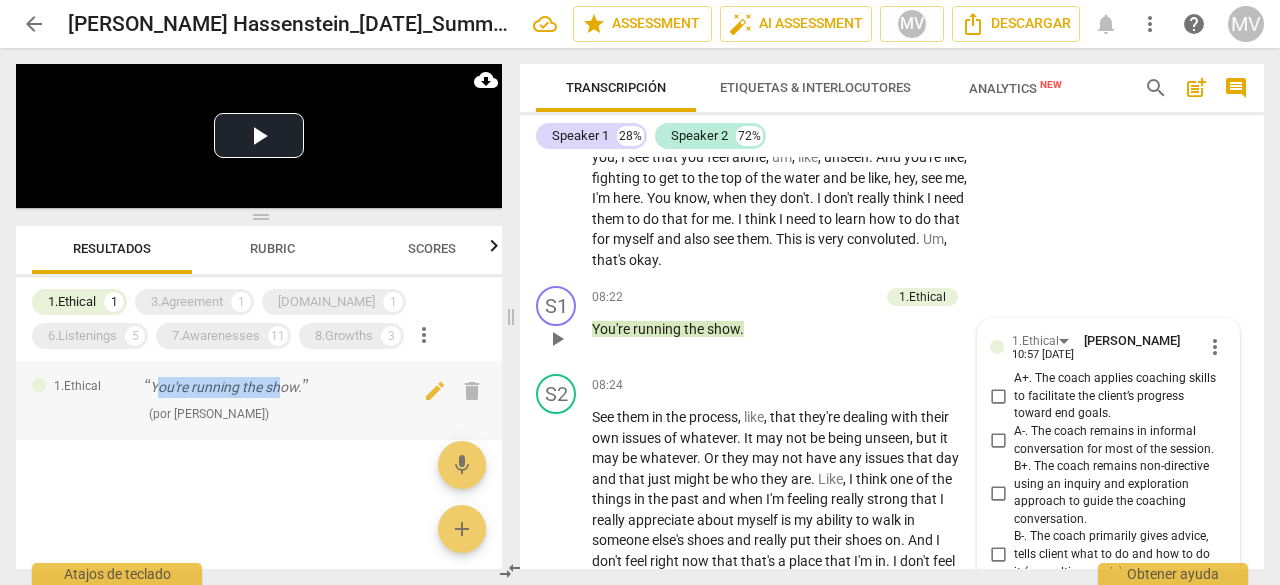drag, startPoint x: 154, startPoint y: 385, endPoint x: 277, endPoint y: 391, distance: 123.146255 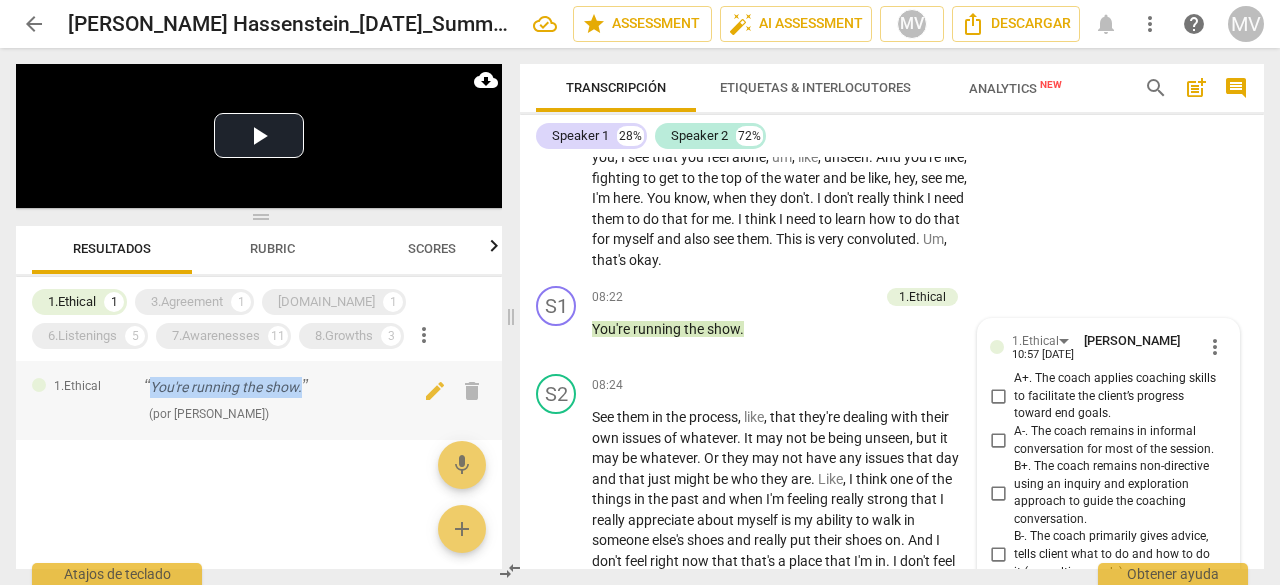 drag, startPoint x: 150, startPoint y: 385, endPoint x: 312, endPoint y: 397, distance: 162.44383 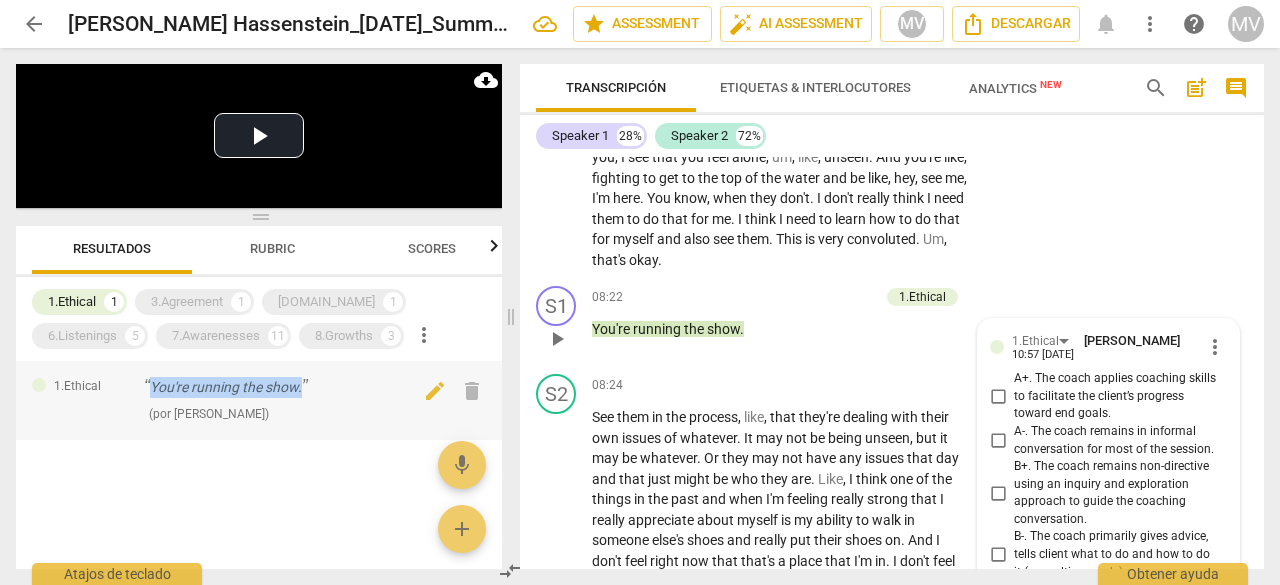 copy on "You're running the show." 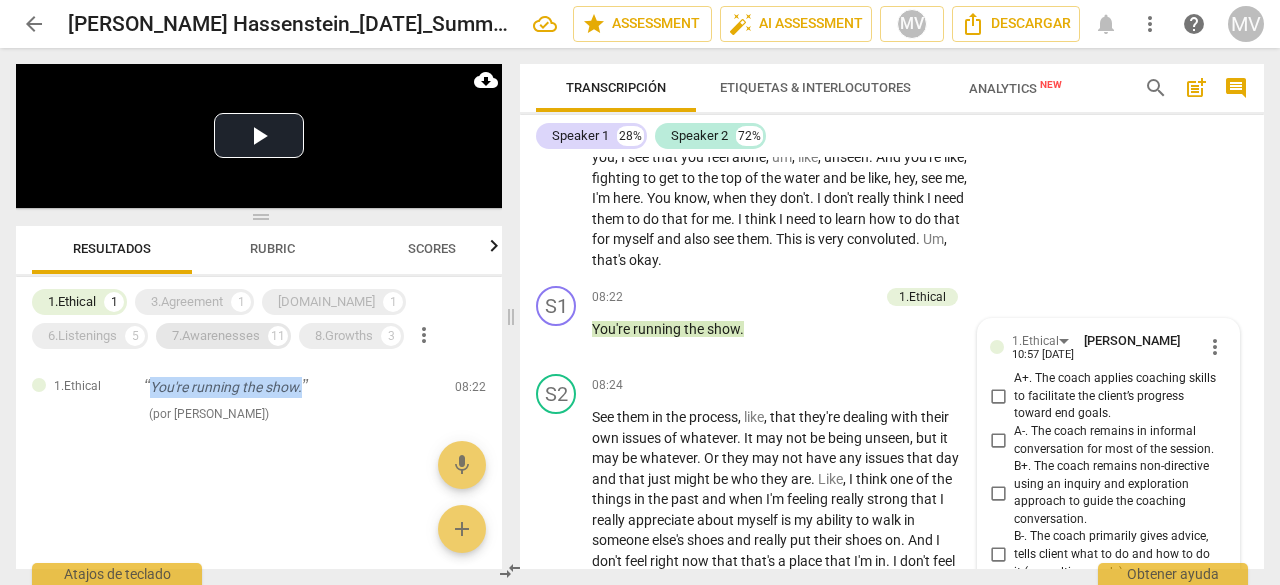 click on "7.Awarenesses" at bounding box center (216, 336) 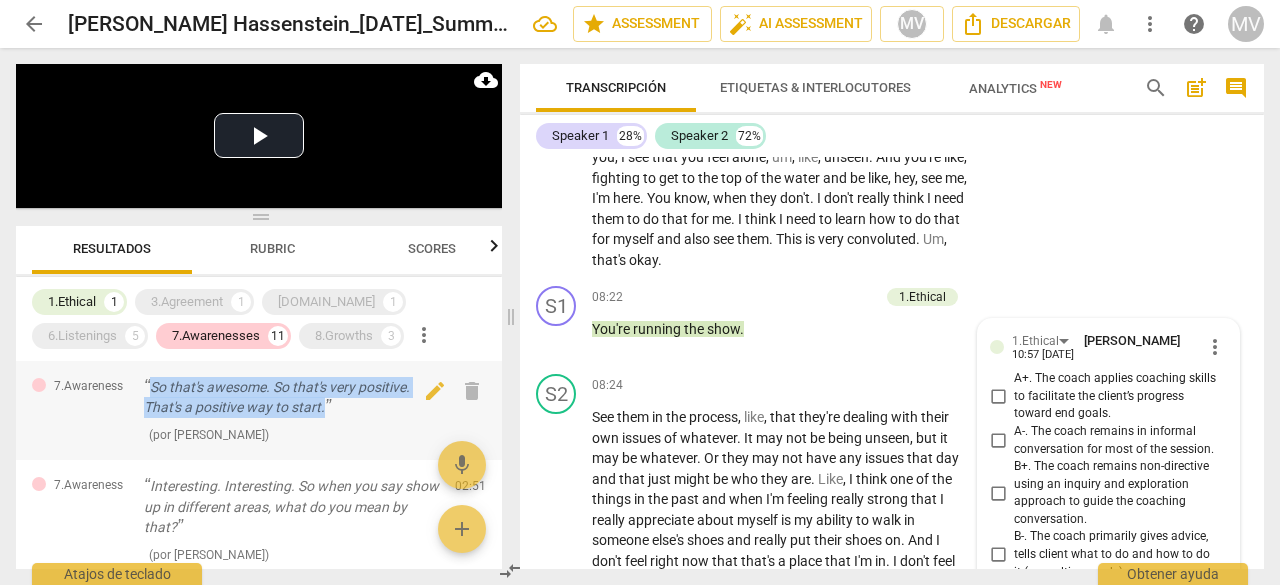 drag, startPoint x: 148, startPoint y: 385, endPoint x: 340, endPoint y: 416, distance: 194.4865 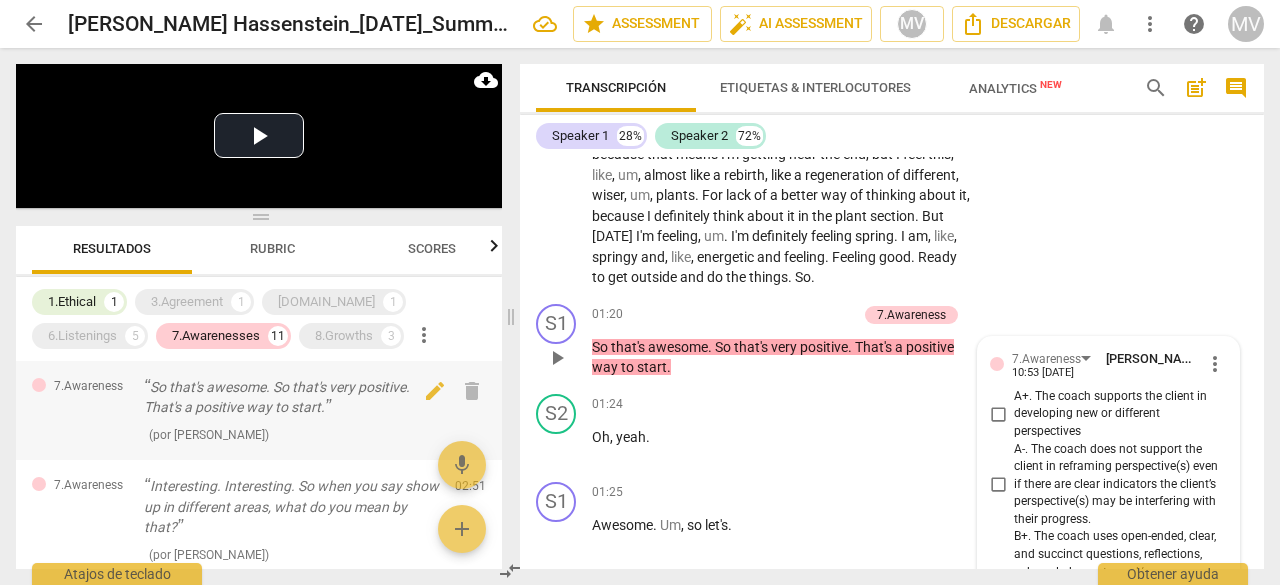scroll, scrollTop: 928, scrollLeft: 0, axis: vertical 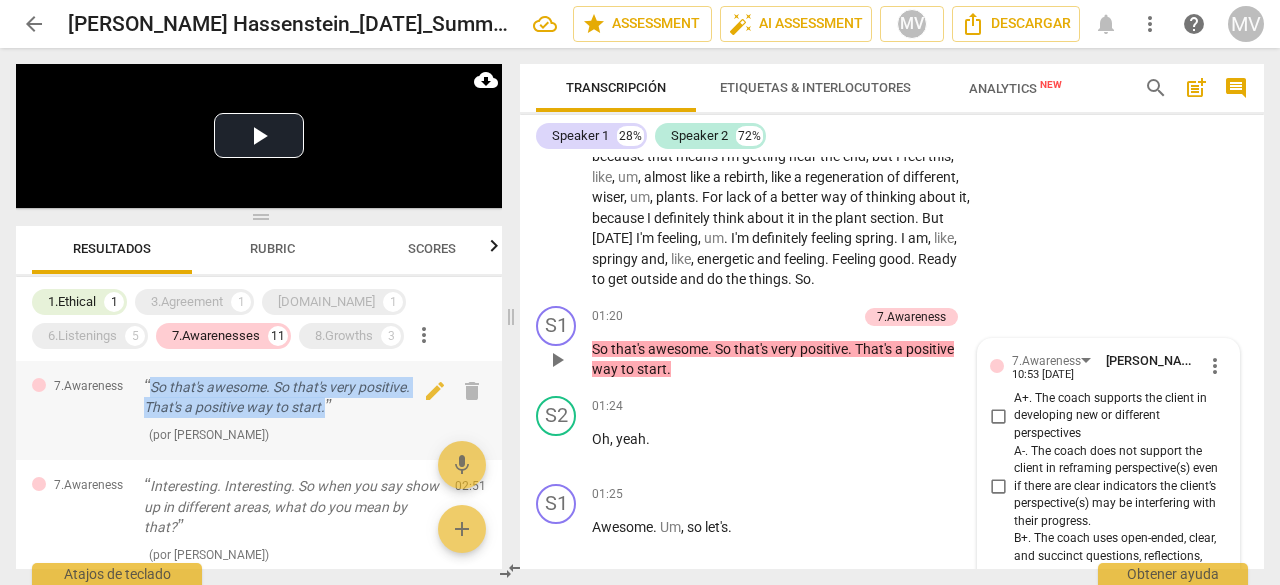drag, startPoint x: 152, startPoint y: 385, endPoint x: 345, endPoint y: 408, distance: 194.36563 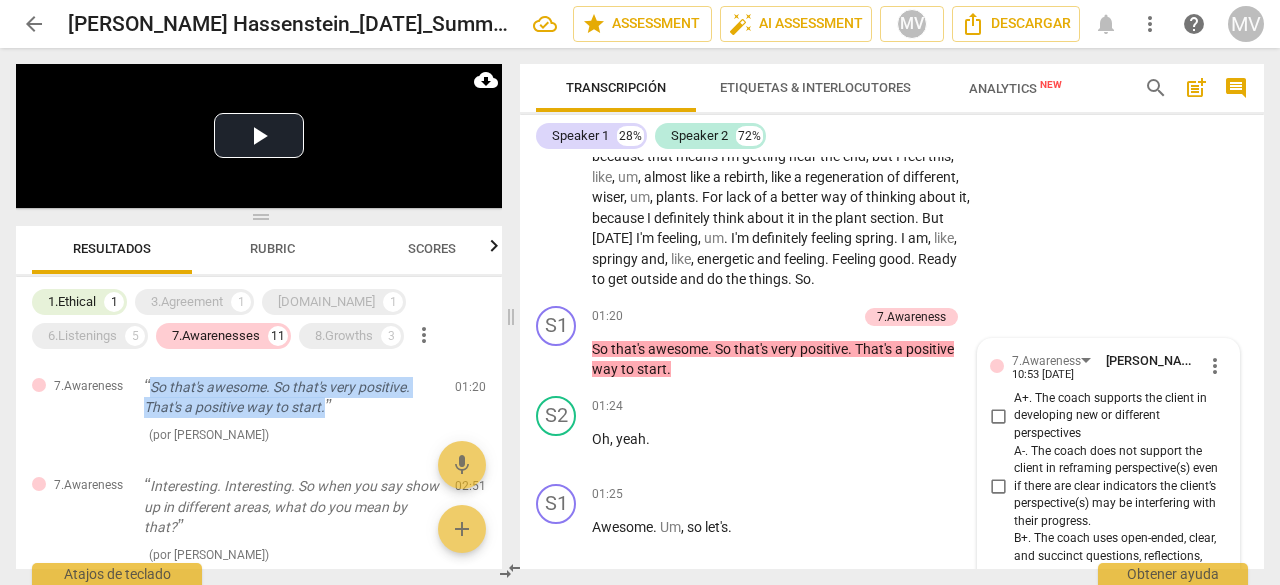 click on "Rubric" at bounding box center (272, 248) 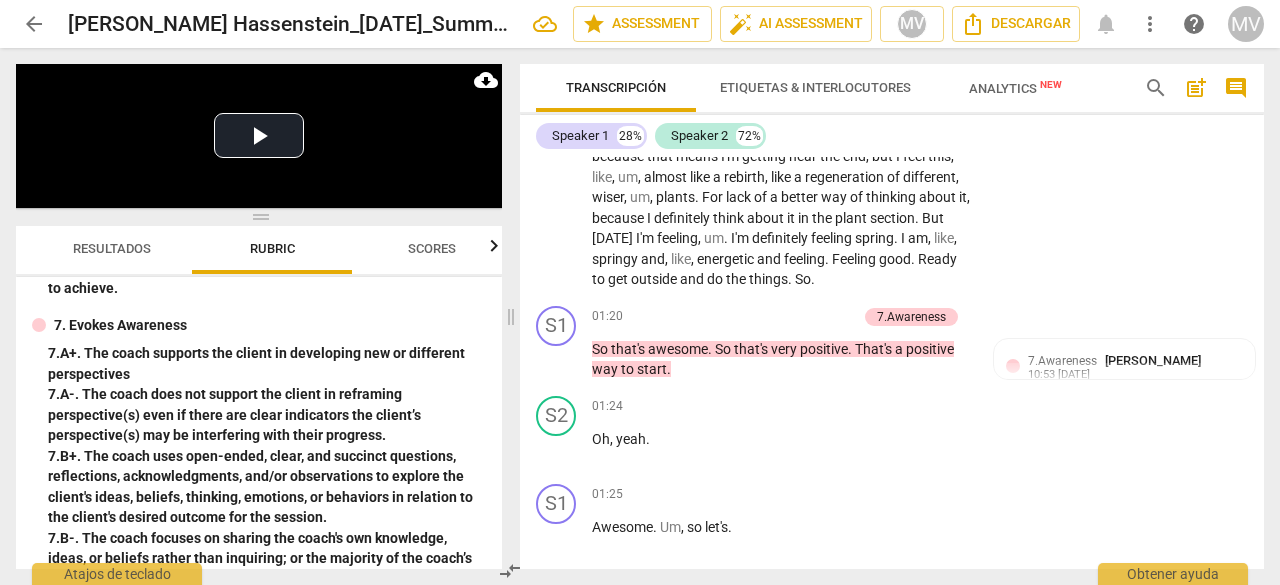 scroll, scrollTop: 2060, scrollLeft: 0, axis: vertical 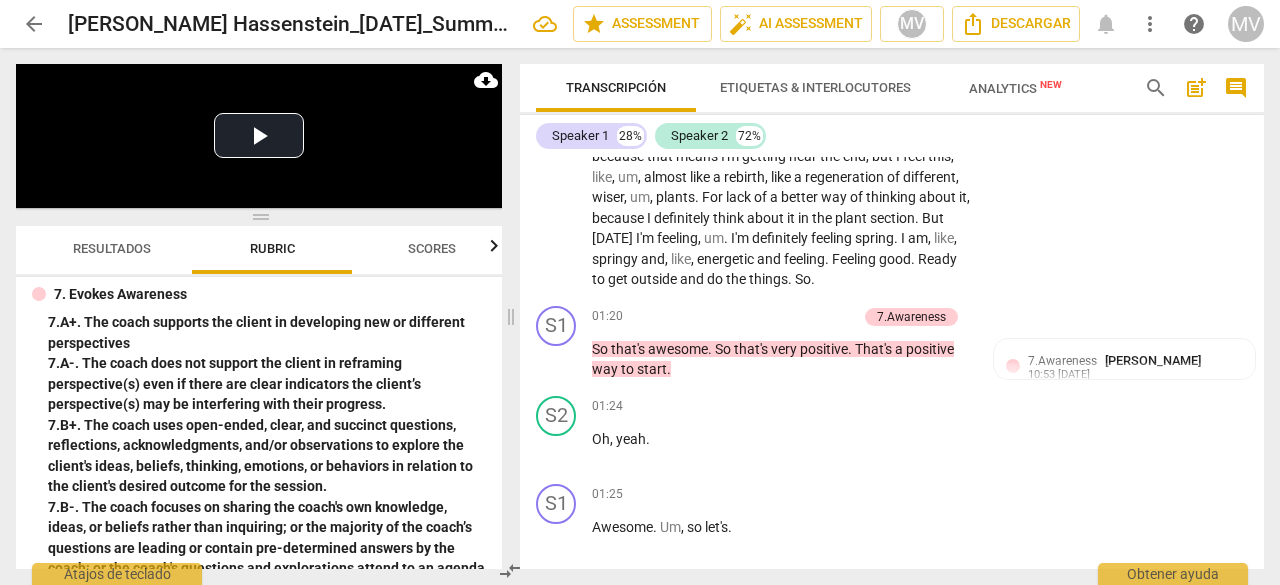 drag, startPoint x: 128, startPoint y: 236, endPoint x: 151, endPoint y: 263, distance: 35.468296 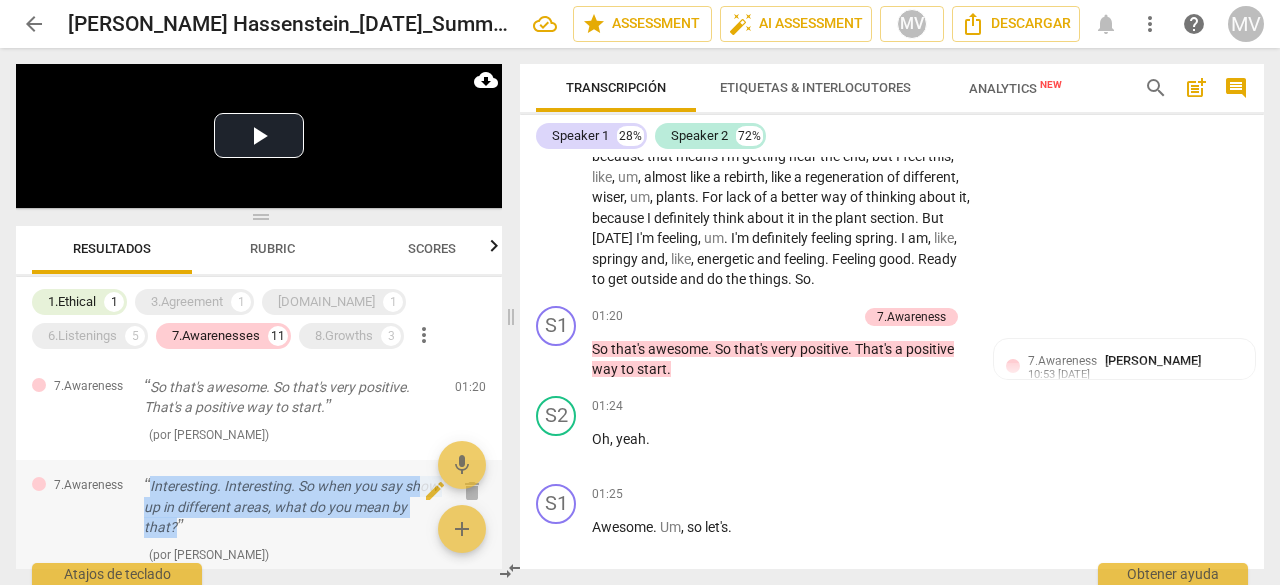drag, startPoint x: 144, startPoint y: 485, endPoint x: 168, endPoint y: 512, distance: 36.124783 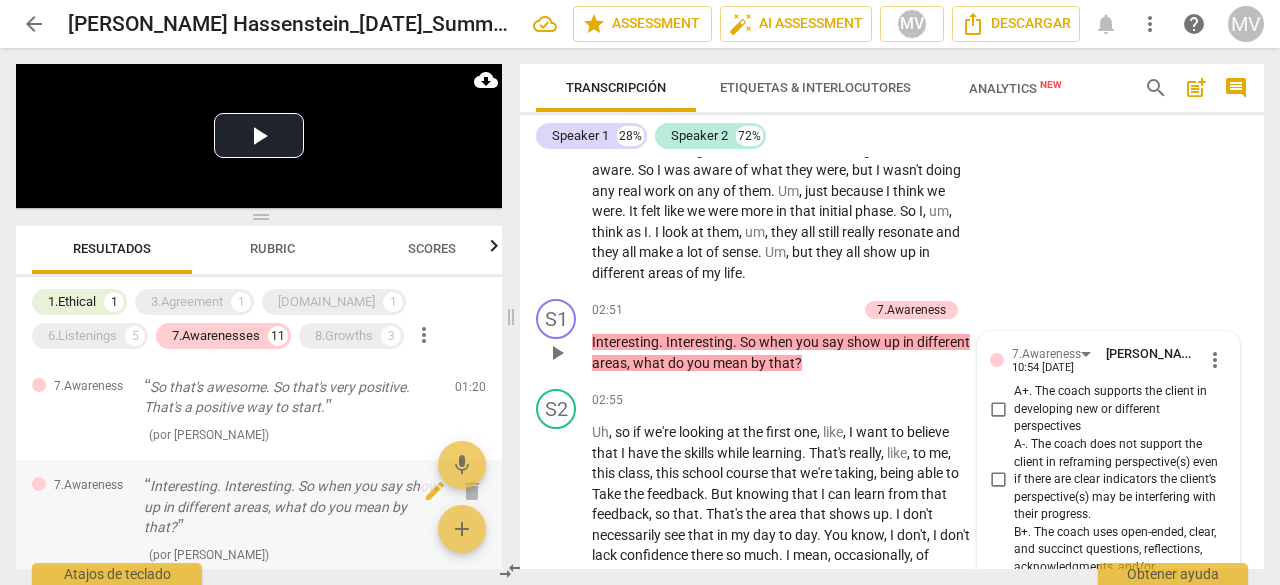 scroll, scrollTop: 2002, scrollLeft: 0, axis: vertical 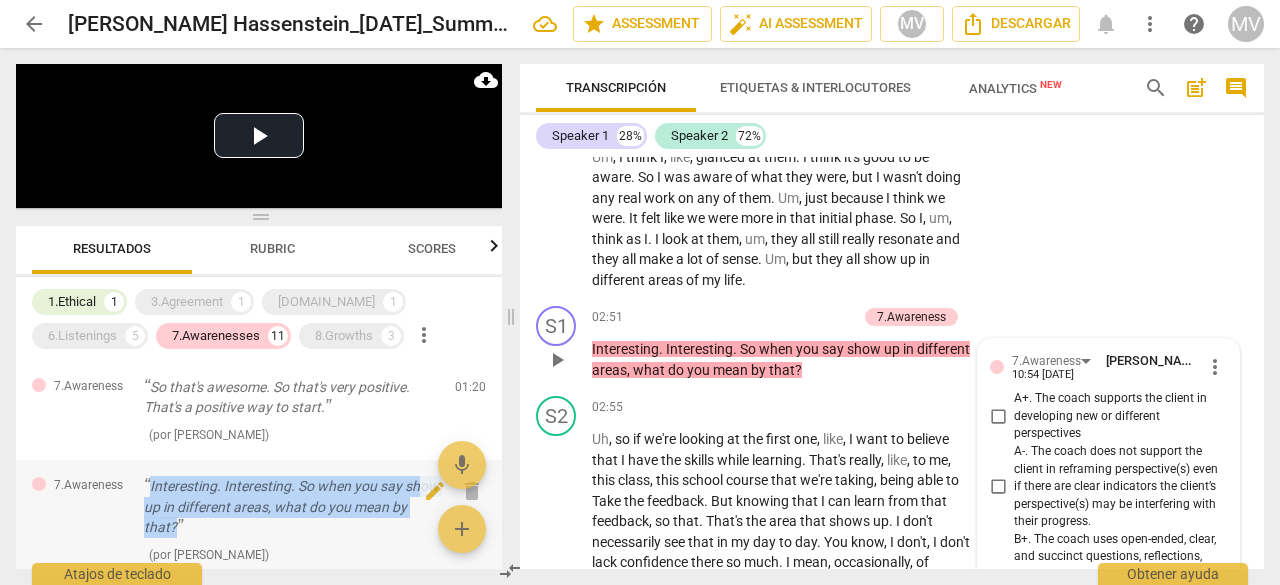 drag, startPoint x: 148, startPoint y: 487, endPoint x: 208, endPoint y: 529, distance: 73.239334 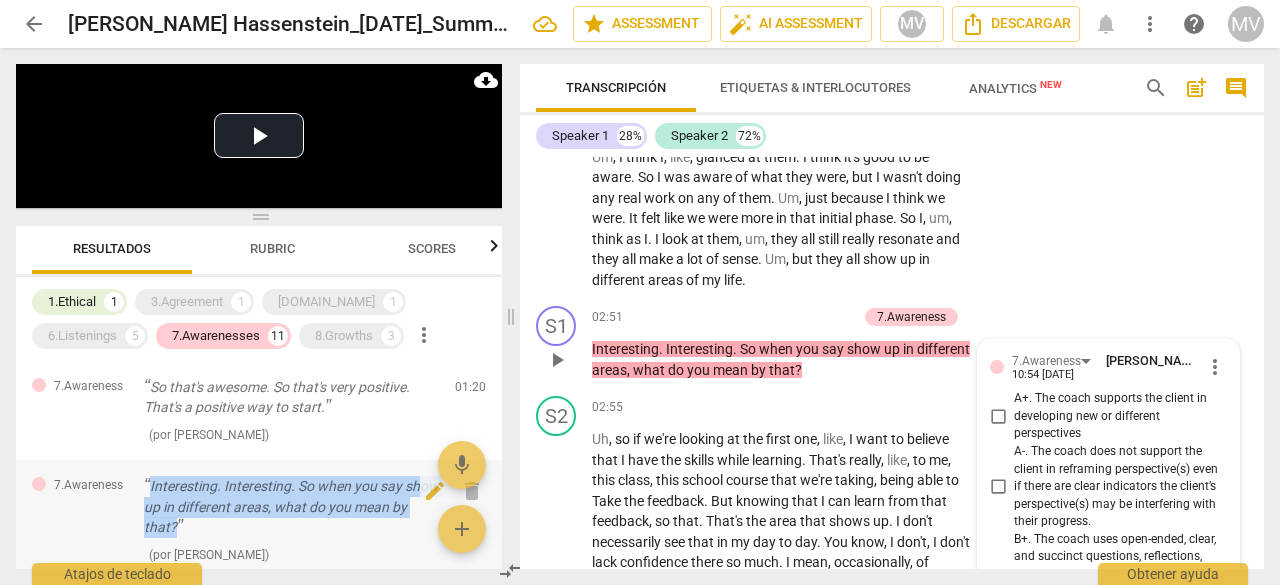 copy on "Interesting. Interesting. So when you say show up in different areas, what do you mean by that?" 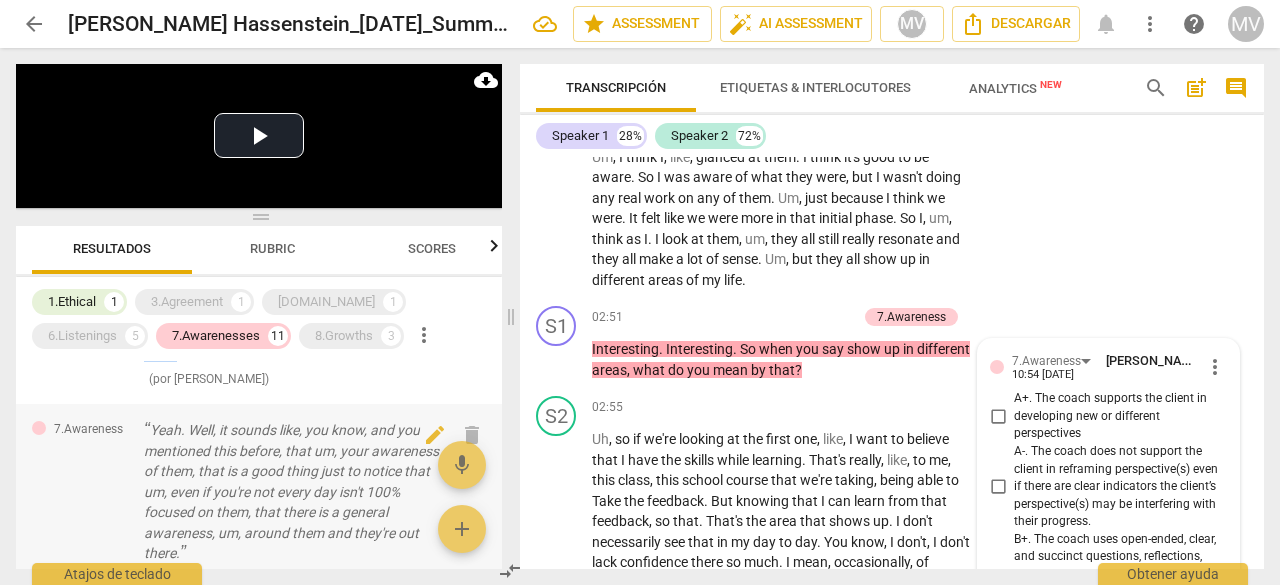 scroll, scrollTop: 200, scrollLeft: 0, axis: vertical 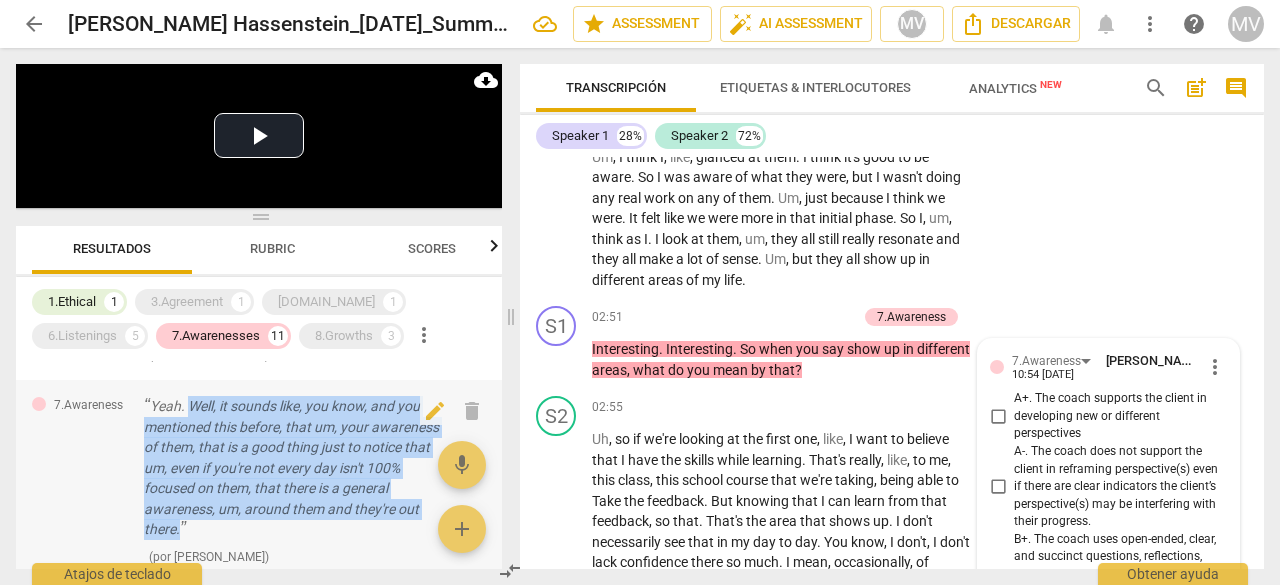drag, startPoint x: 191, startPoint y: 403, endPoint x: 250, endPoint y: 529, distance: 139.12944 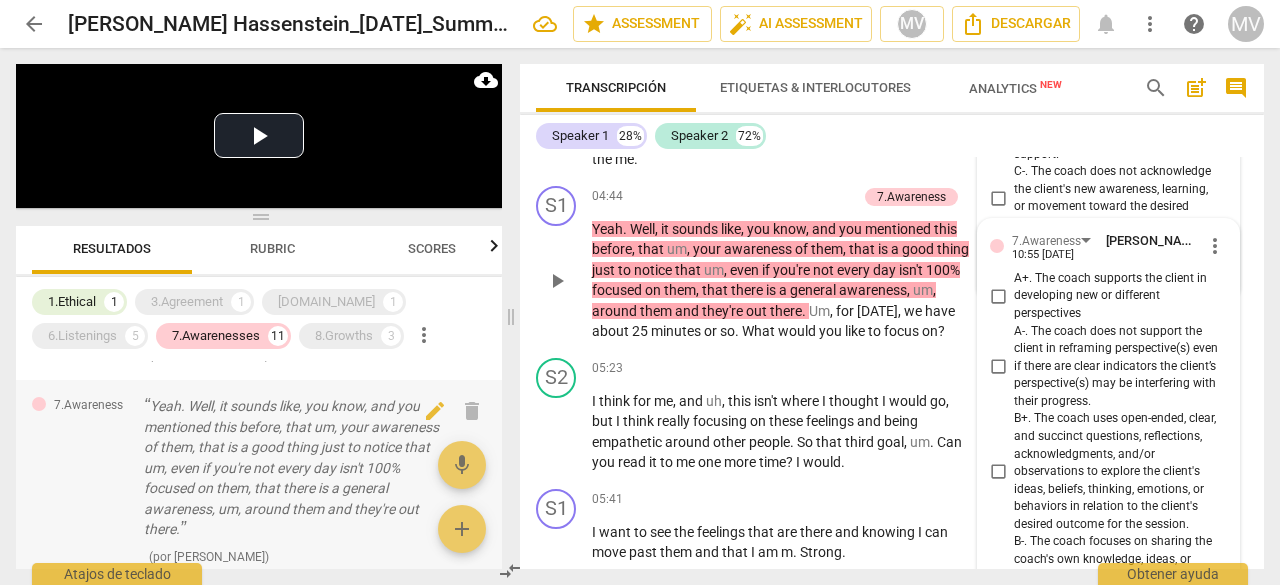 scroll, scrollTop: 2705, scrollLeft: 0, axis: vertical 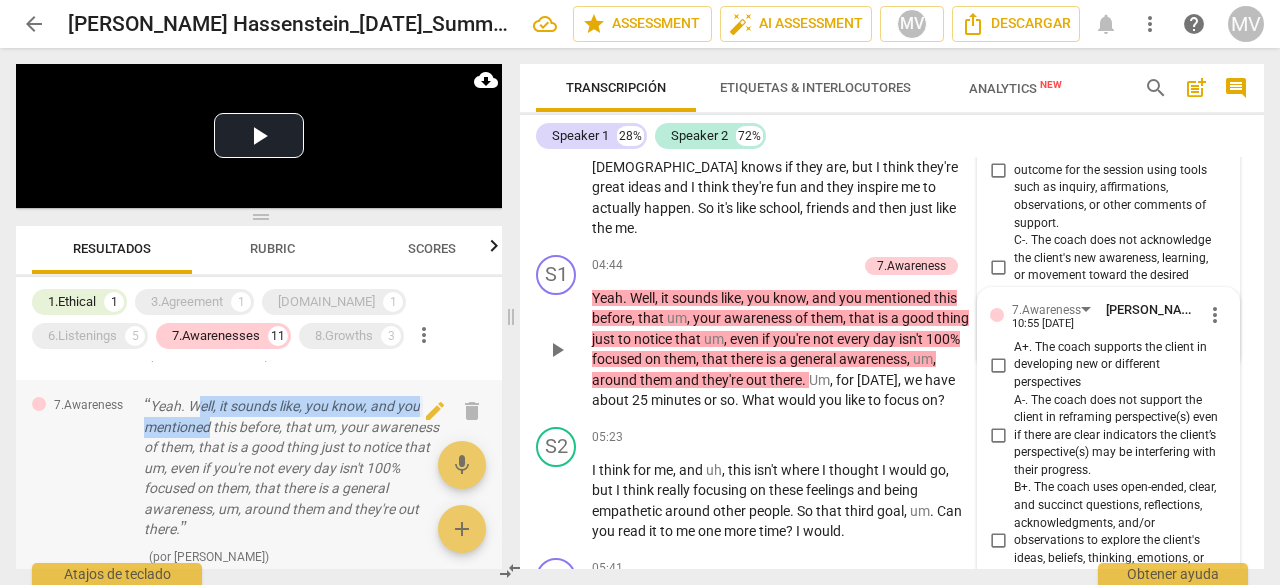 drag, startPoint x: 194, startPoint y: 402, endPoint x: 206, endPoint y: 420, distance: 21.633308 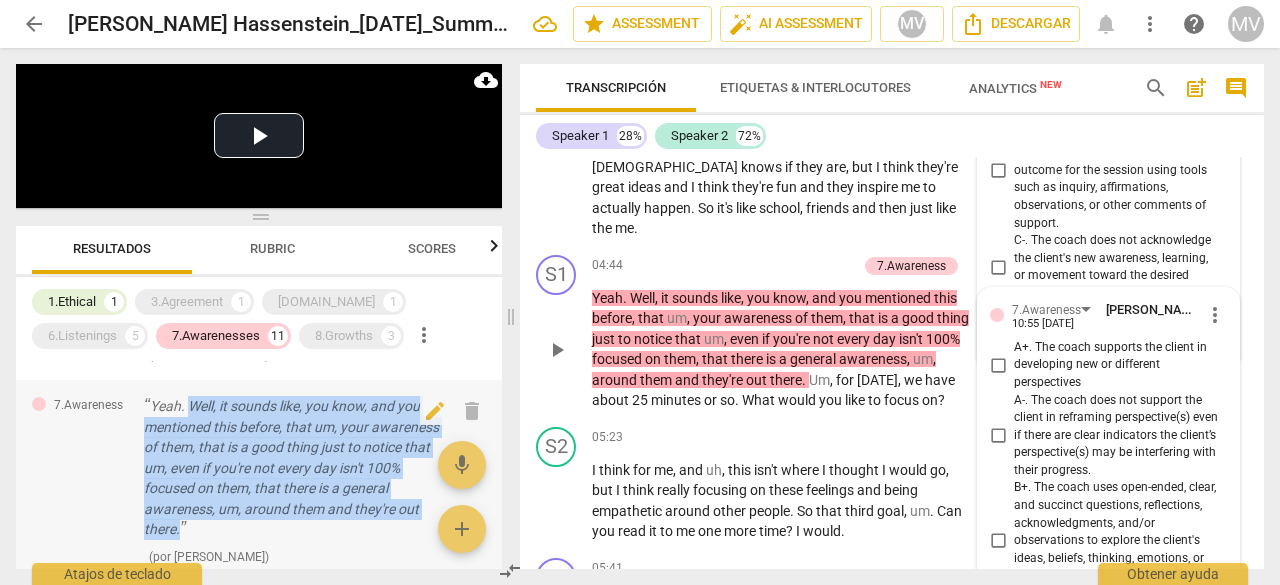 drag, startPoint x: 188, startPoint y: 404, endPoint x: 250, endPoint y: 536, distance: 145.83553 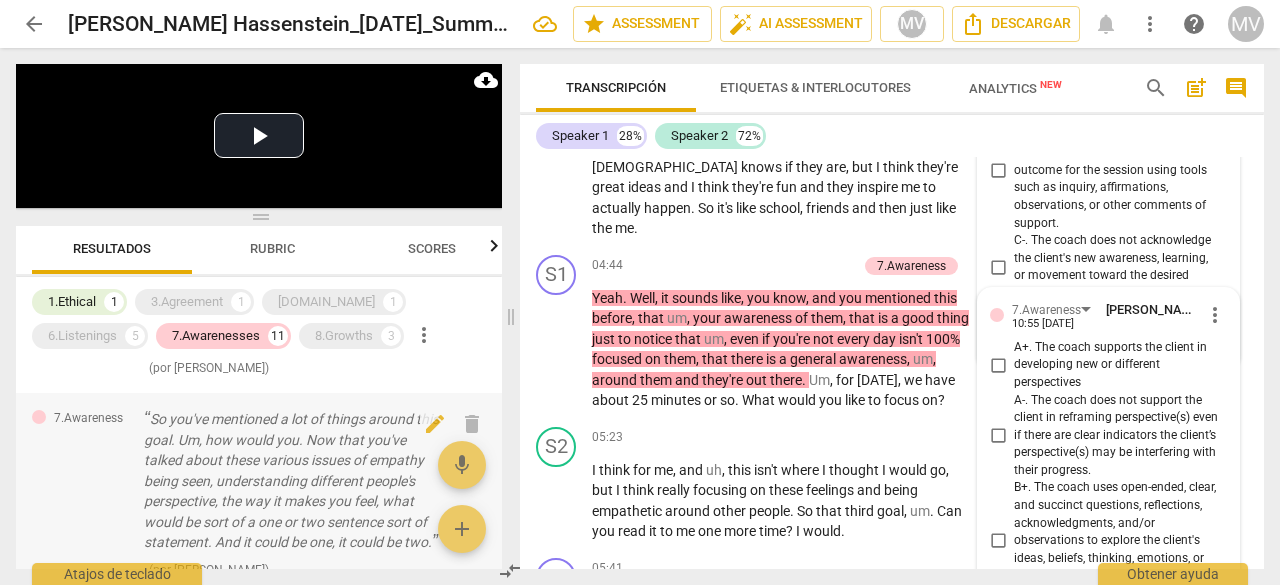 scroll, scrollTop: 500, scrollLeft: 0, axis: vertical 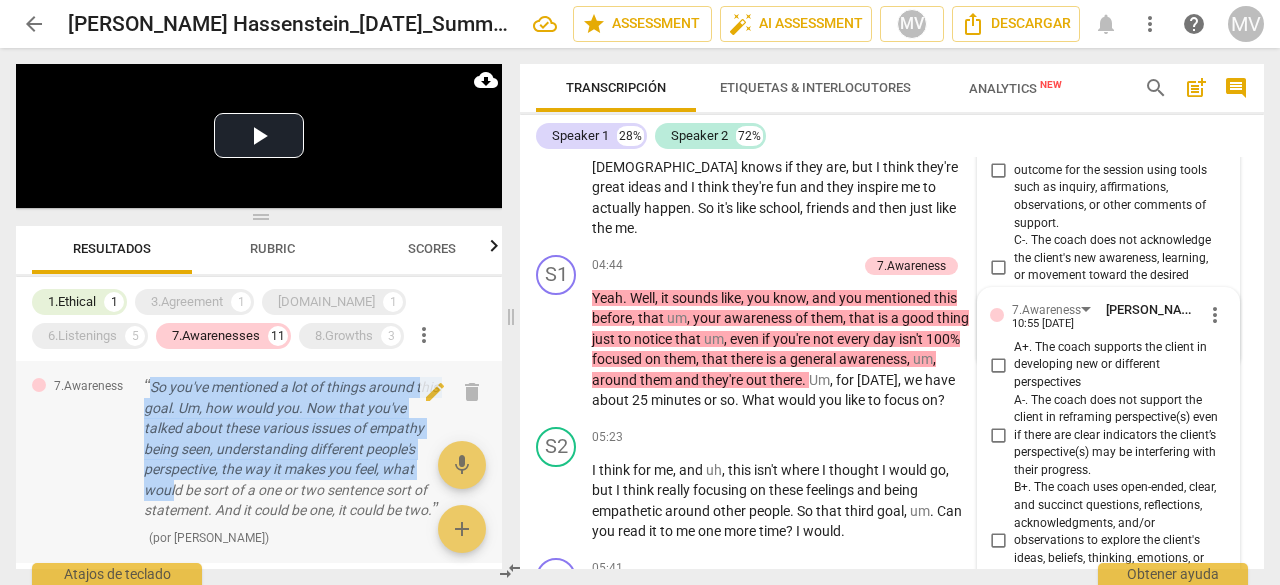 drag, startPoint x: 152, startPoint y: 389, endPoint x: 177, endPoint y: 499, distance: 112.805145 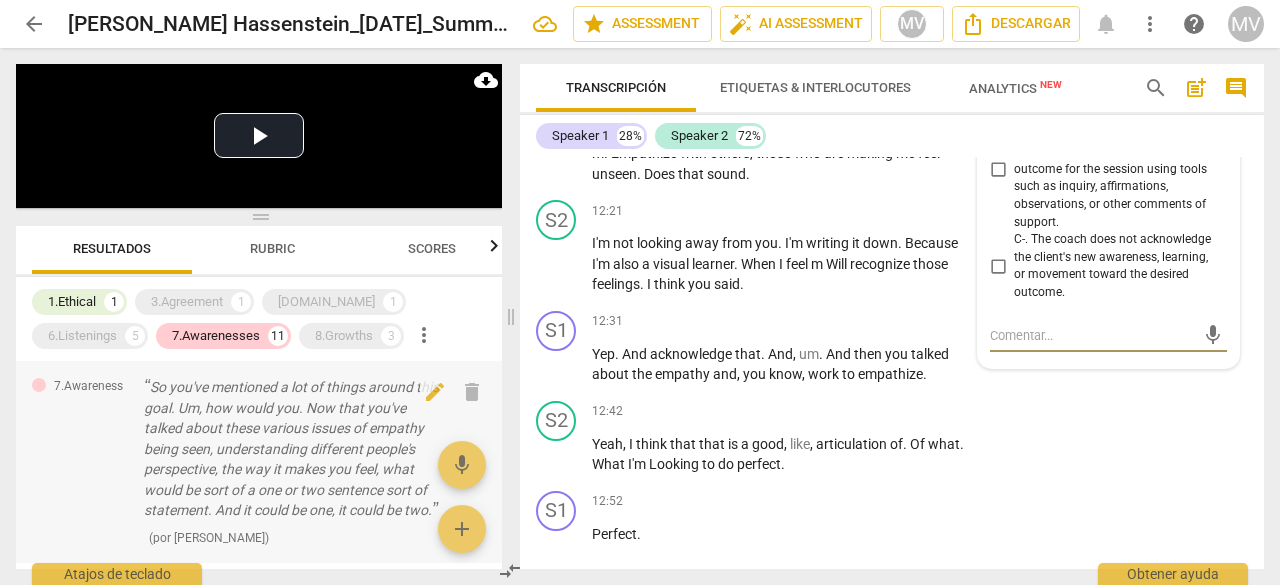 scroll, scrollTop: 5250, scrollLeft: 0, axis: vertical 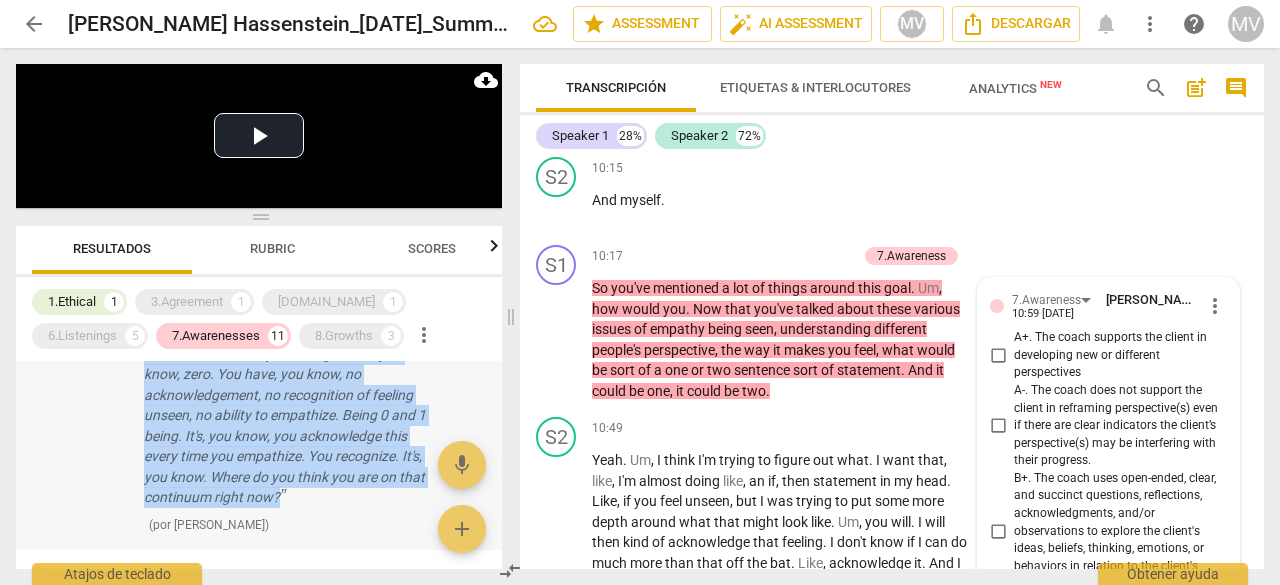 drag, startPoint x: 148, startPoint y: 411, endPoint x: 290, endPoint y: 507, distance: 171.40594 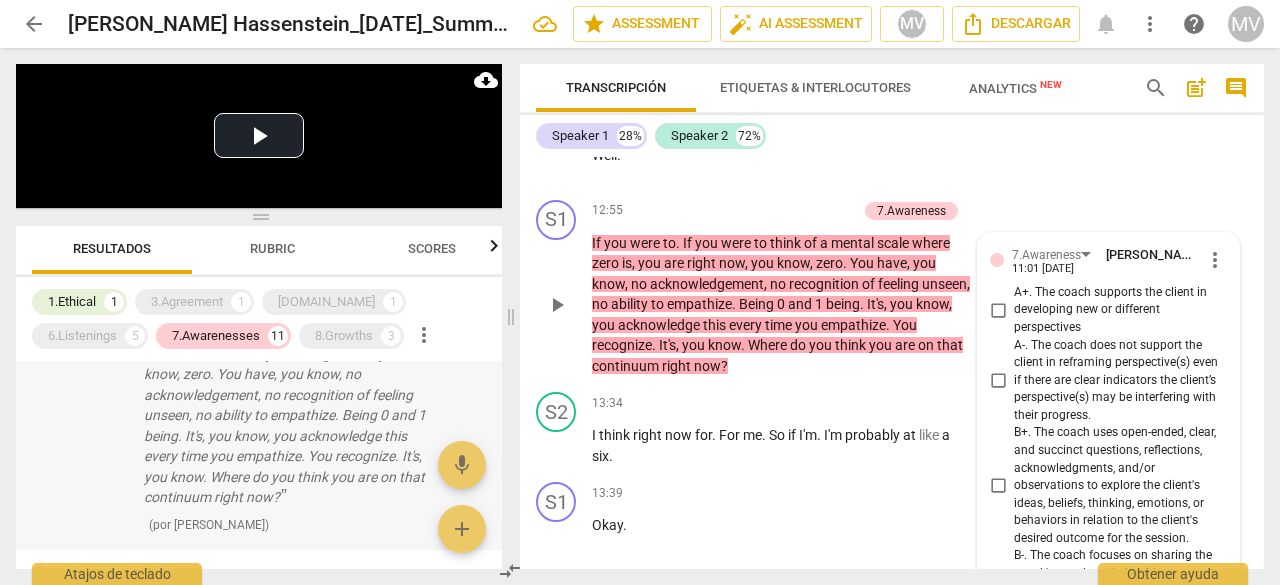scroll, scrollTop: 5809, scrollLeft: 0, axis: vertical 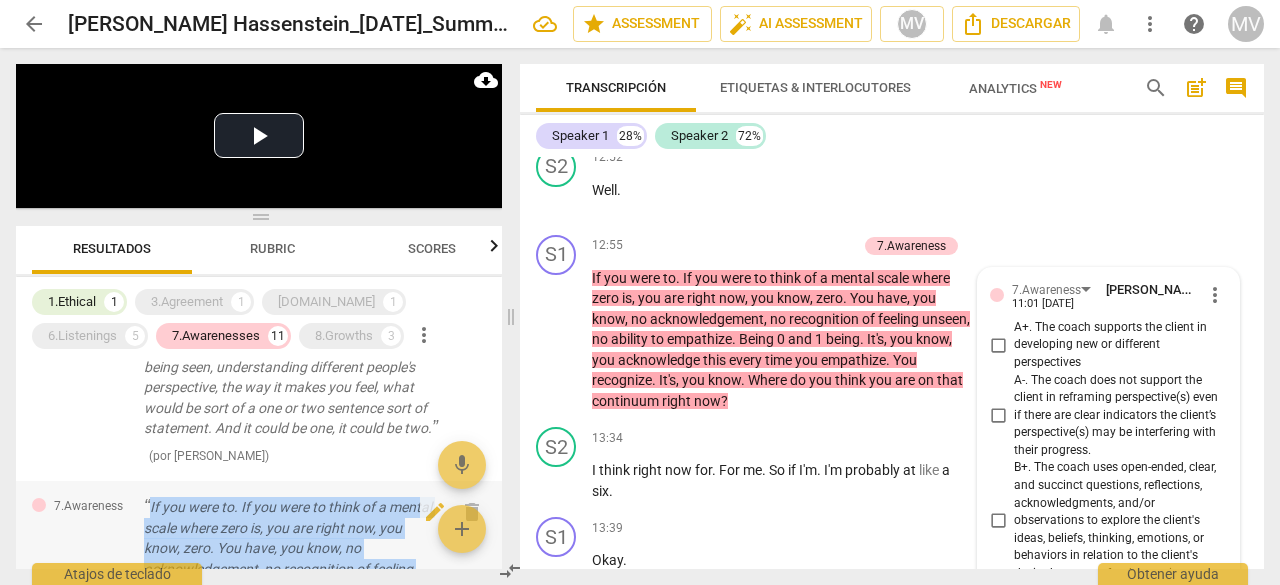drag, startPoint x: 280, startPoint y: 519, endPoint x: 171, endPoint y: 524, distance: 109.11462 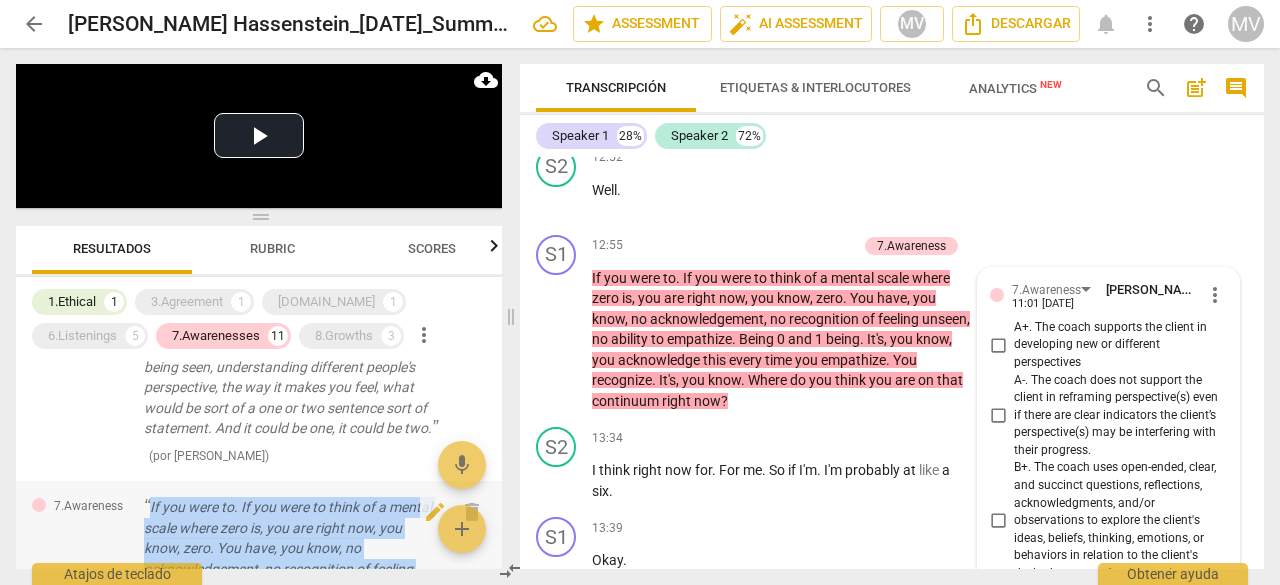click on "If you were to. If you were to think of a mental scale where zero is, you are right now, you know, zero. You have, you know, no acknowledgement, no recognition of feeling unseen, no ability to empathize. Being 0 and 1 being. It's, you know, you acknowledge this every time you empathize. You recognize. It's, you know. Where do you think you are on that continuum right now?" at bounding box center (291, 589) 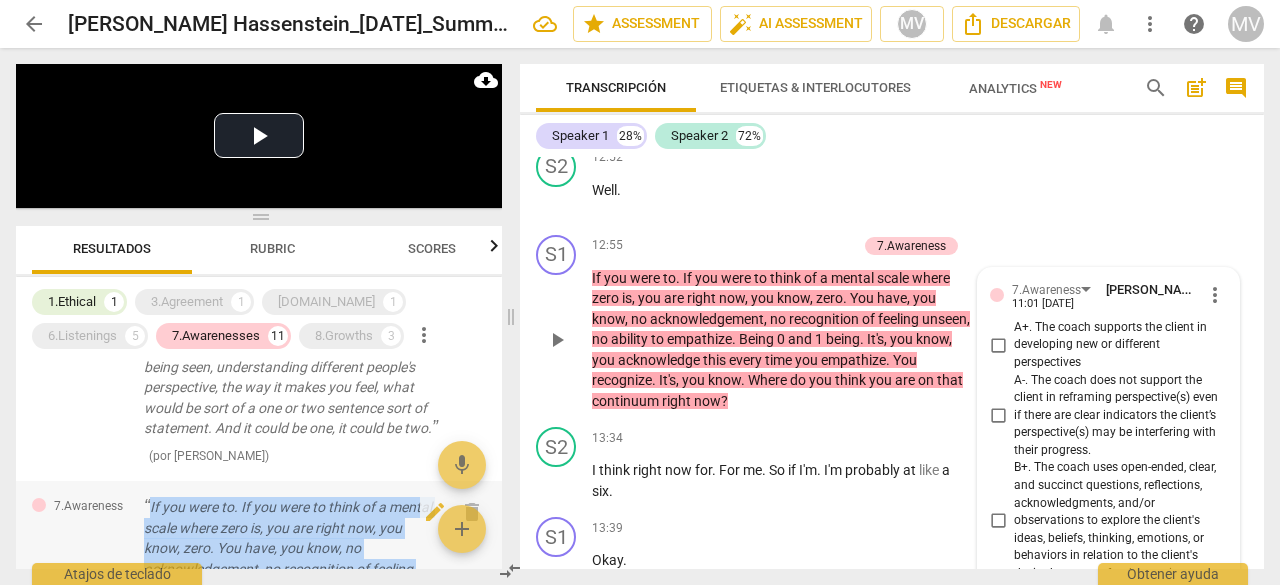 copy on "If you were to. If you were to think of a mental scale where zero is, you are right now, you know, zero. You have, you know, no acknowledgement, no recognition of feeling unseen, no ability to empathize. Being 0 and 1 being. It's, you know, you acknowledge this every time you empathize. You recognize. It's, you know. Where do you think you are on that continuum right now?" 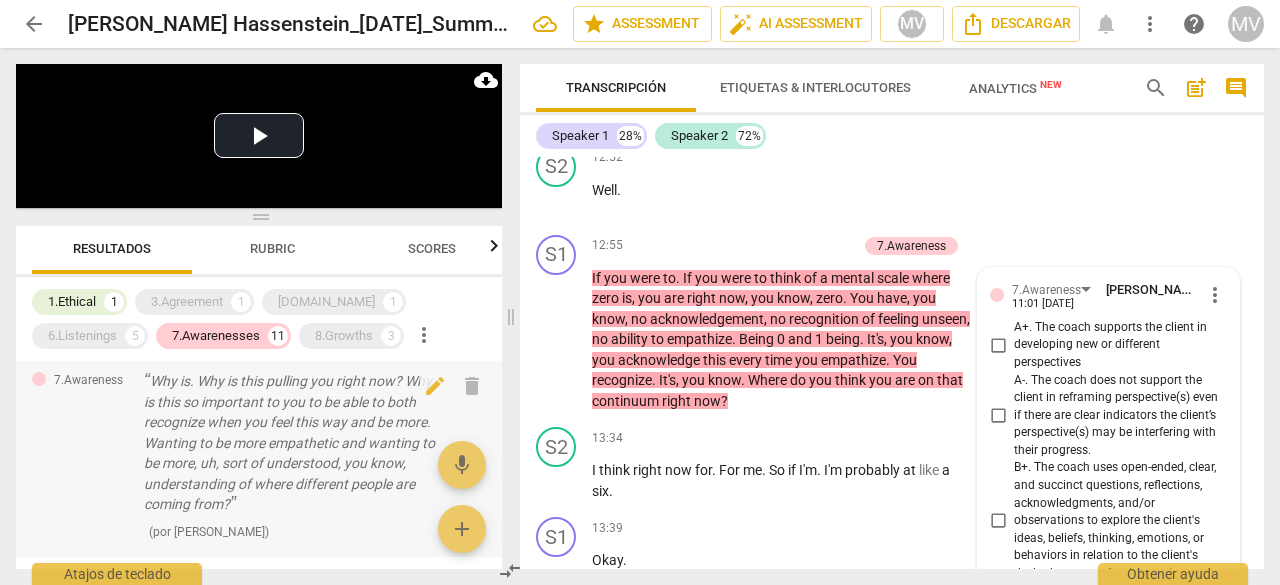 scroll, scrollTop: 982, scrollLeft: 0, axis: vertical 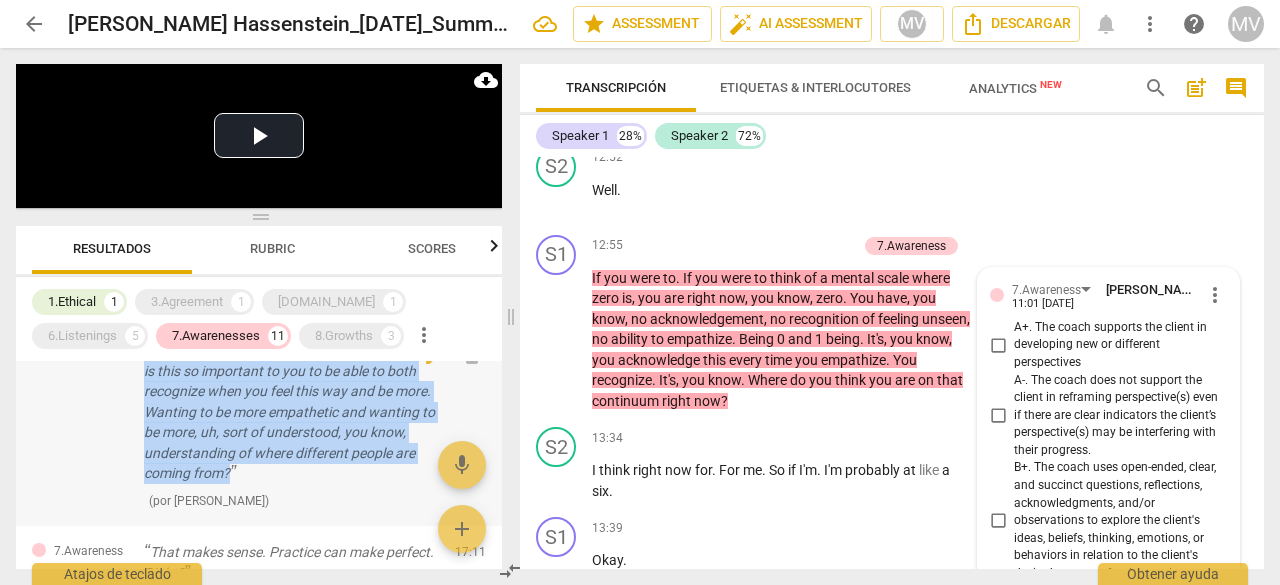 drag, startPoint x: 143, startPoint y: 395, endPoint x: 312, endPoint y: 496, distance: 196.88068 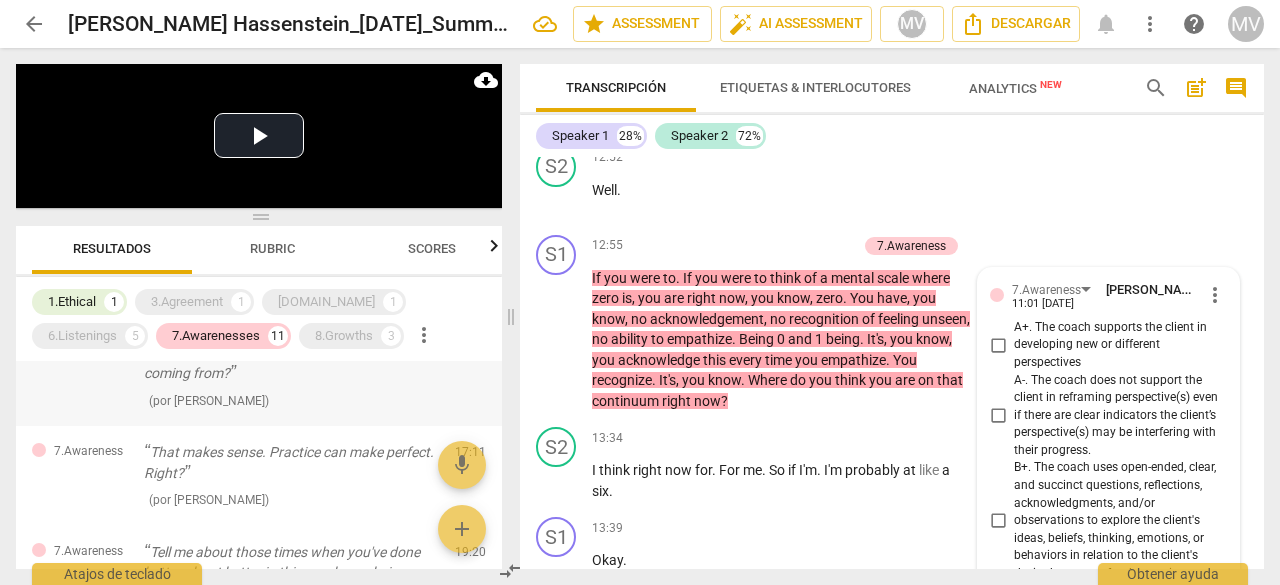 click on "( por [PERSON_NAME] )" at bounding box center [291, 400] 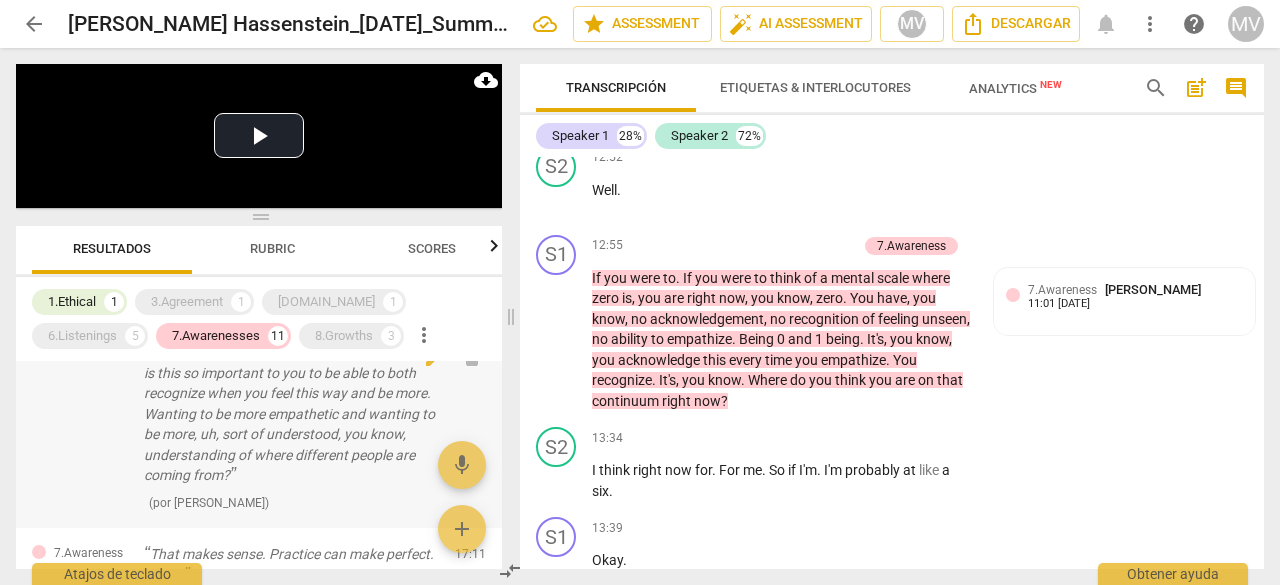 scroll, scrollTop: 882, scrollLeft: 0, axis: vertical 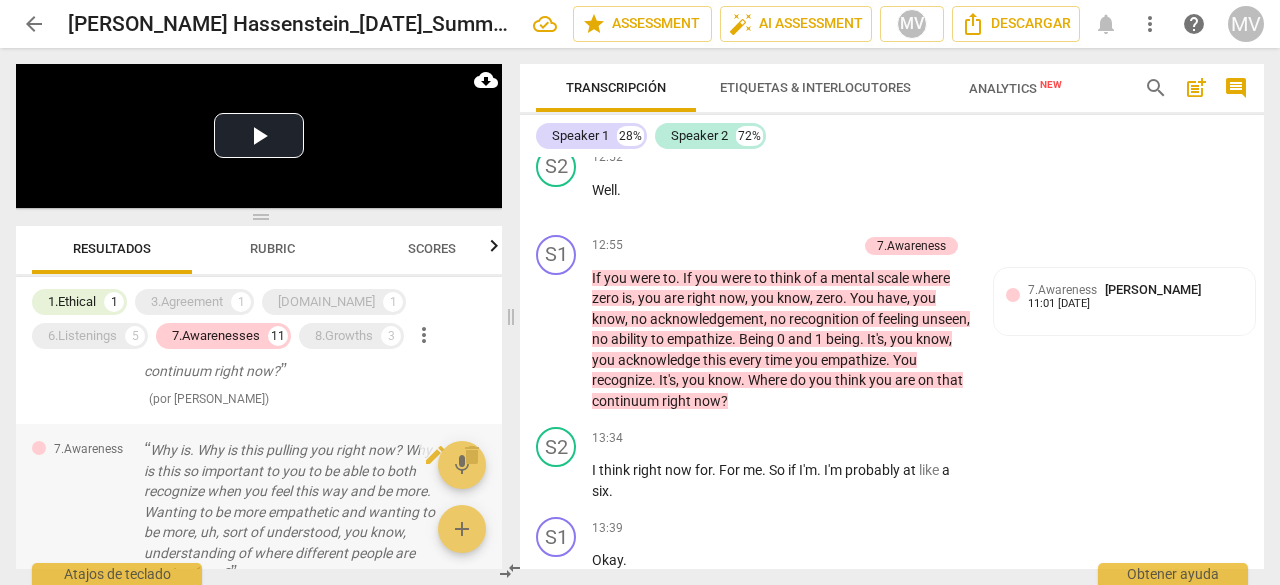 click on "Why is. Why is this pulling you right now? Why is this so important to you to be able to both recognize when you feel this way and be more. Wanting to be more empathetic and wanting to be more, uh, sort of understood, you know, understanding of where different people are coming from?" at bounding box center (291, 512) 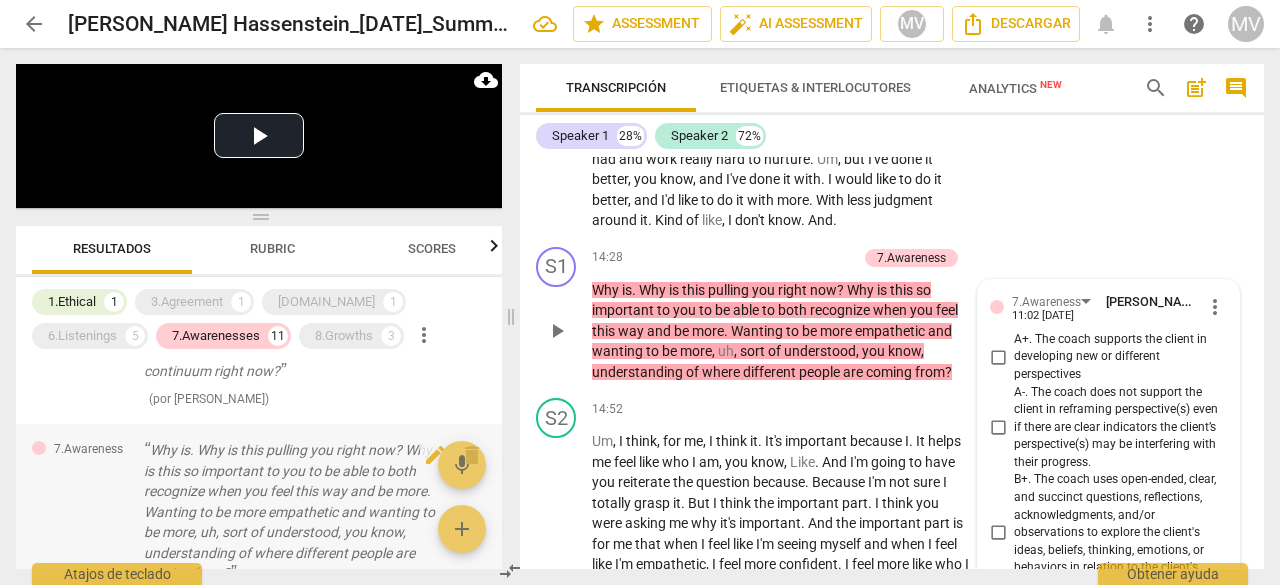 scroll, scrollTop: 6352, scrollLeft: 0, axis: vertical 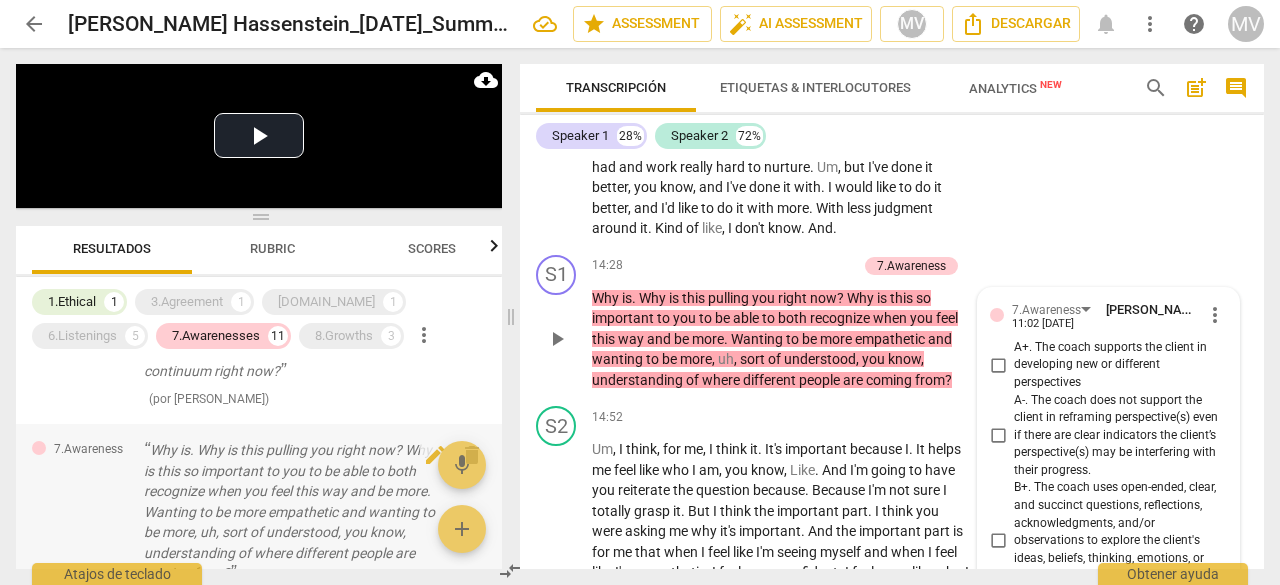 click on "Why is. Why is this pulling you right now? Why is this so important to you to be able to both recognize when you feel this way and be more. Wanting to be more empathetic and wanting to be more, uh, sort of understood, you know, understanding of where different people are coming from?" at bounding box center (291, 512) 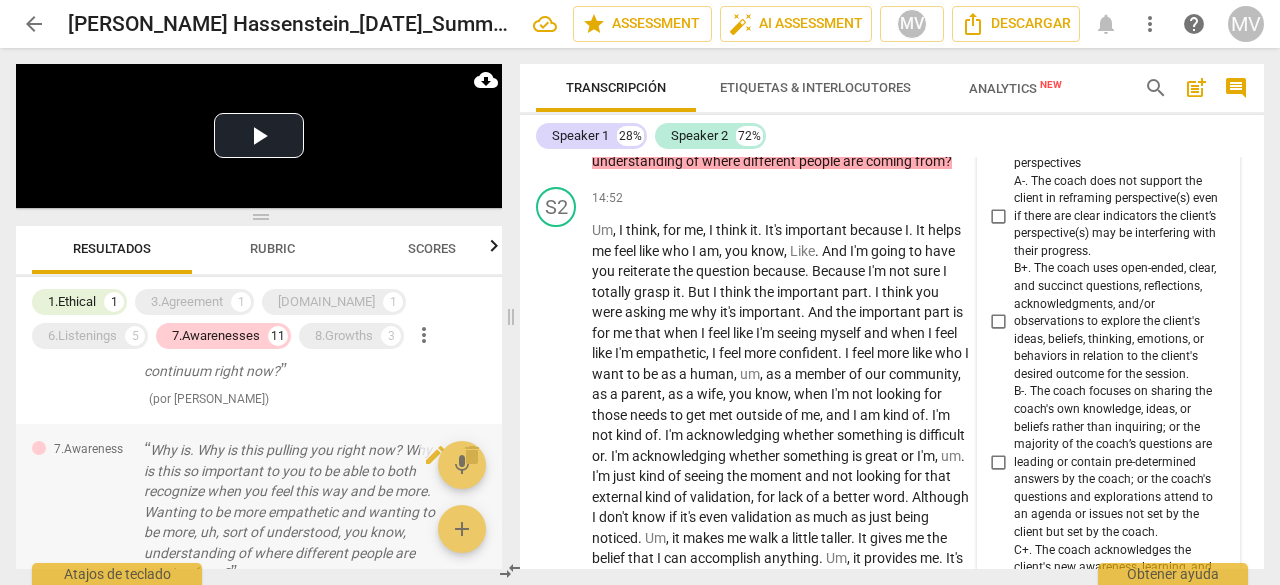 click on "Why is. Why is this pulling you right now? Why is this so important to you to be able to both recognize when you feel this way and be more. Wanting to be more empathetic and wanting to be more, uh, sort of understood, you know, understanding of where different people are coming from?" at bounding box center [291, 512] 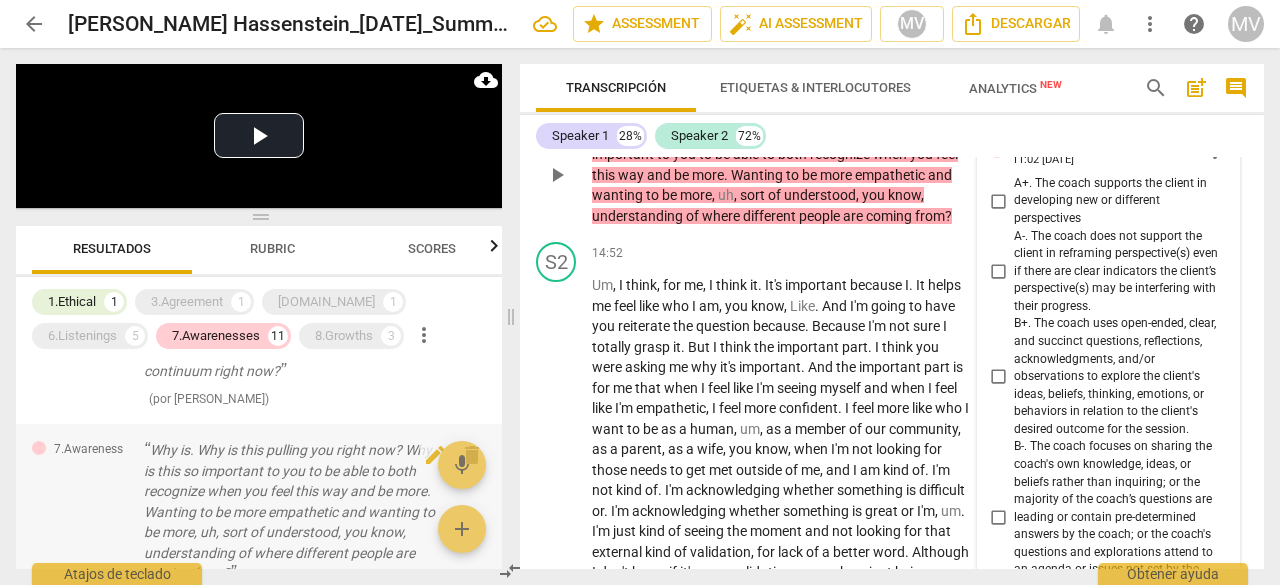 scroll, scrollTop: 6987, scrollLeft: 0, axis: vertical 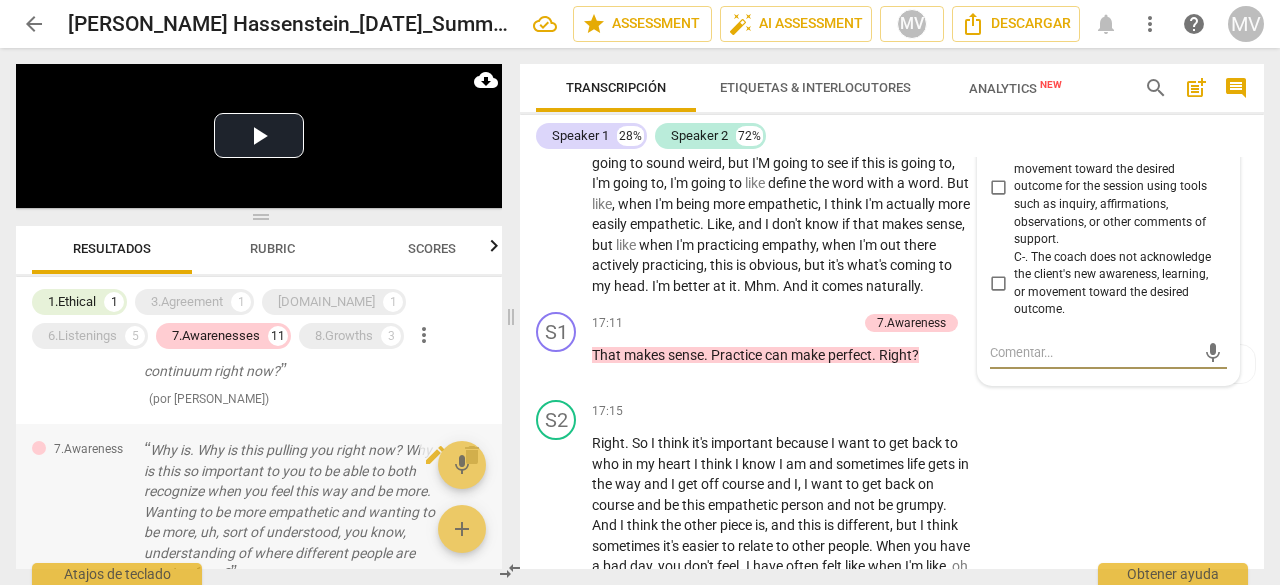 drag, startPoint x: 199, startPoint y: 465, endPoint x: 235, endPoint y: 519, distance: 64.899925 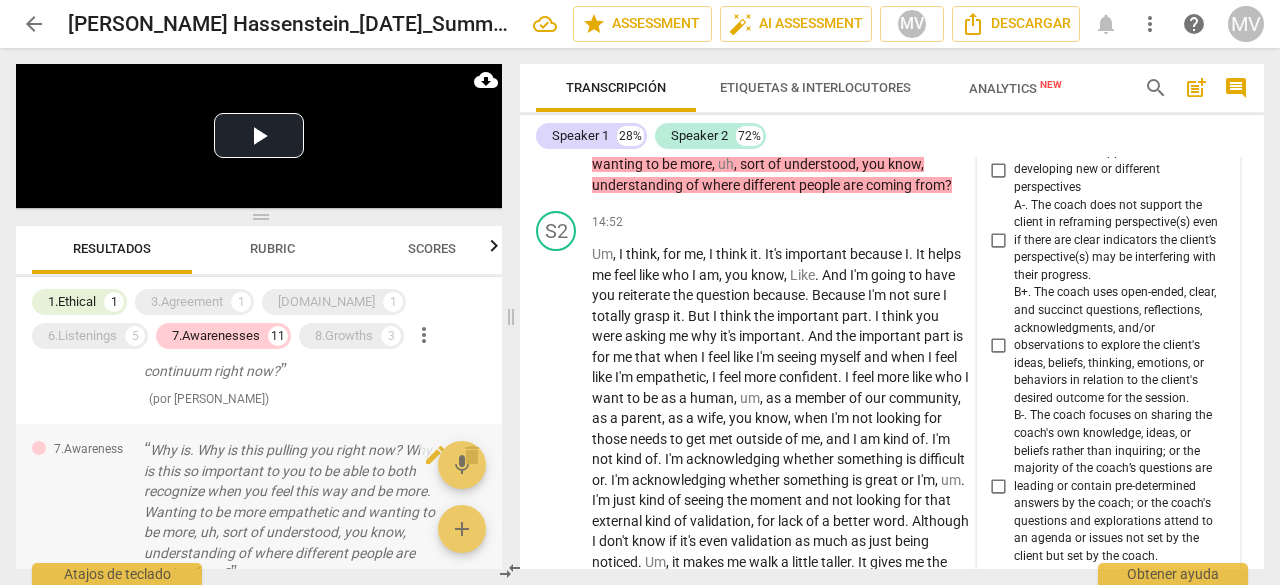 click on "Why is. Why is this pulling you right now? Why is this so important to you to be able to both recognize when you feel this way and be more. Wanting to be more empathetic and wanting to be more, uh, sort of understood, you know, understanding of where different people are coming from?" at bounding box center (291, 512) 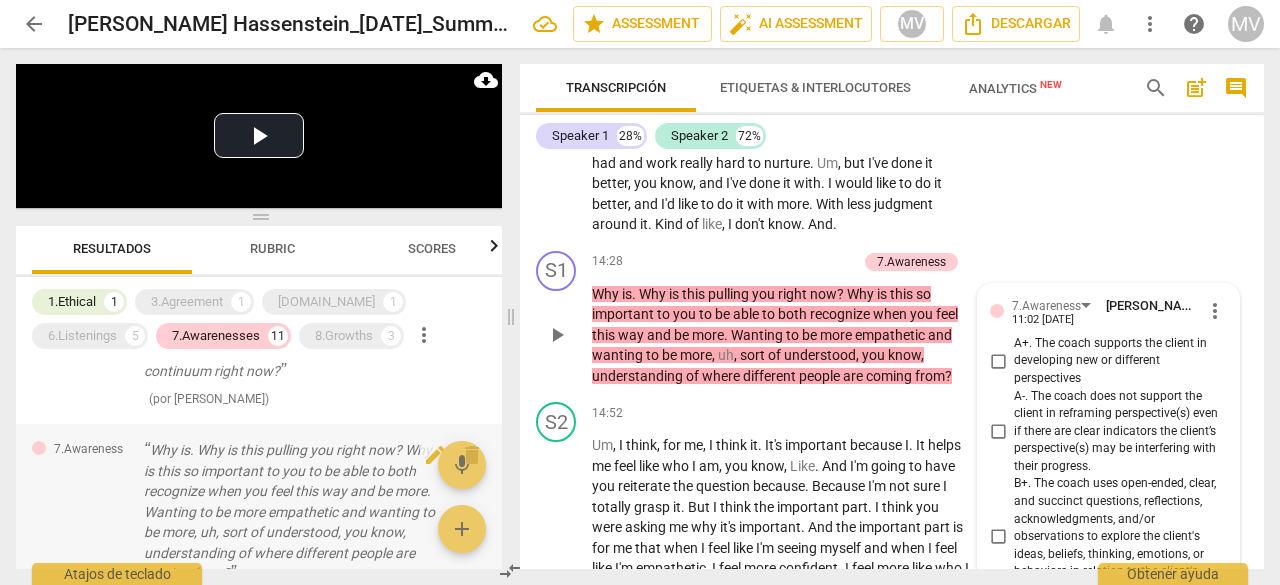 scroll, scrollTop: 6352, scrollLeft: 0, axis: vertical 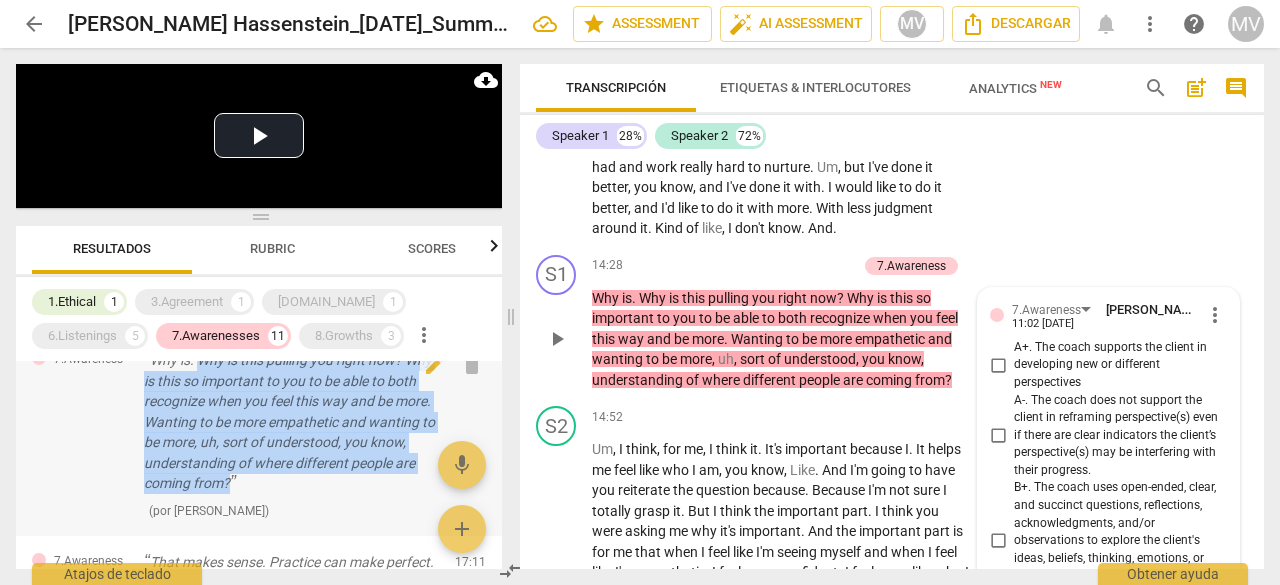 drag, startPoint x: 200, startPoint y: 468, endPoint x: 313, endPoint y: 498, distance: 116.9145 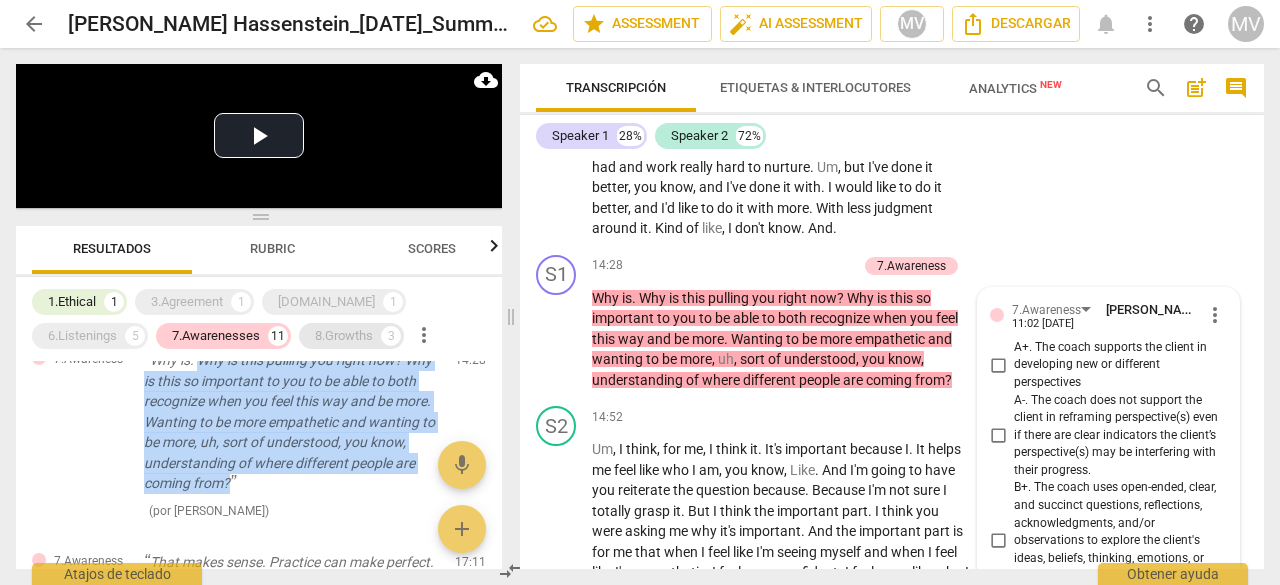 click on "8.Growths" at bounding box center (344, 336) 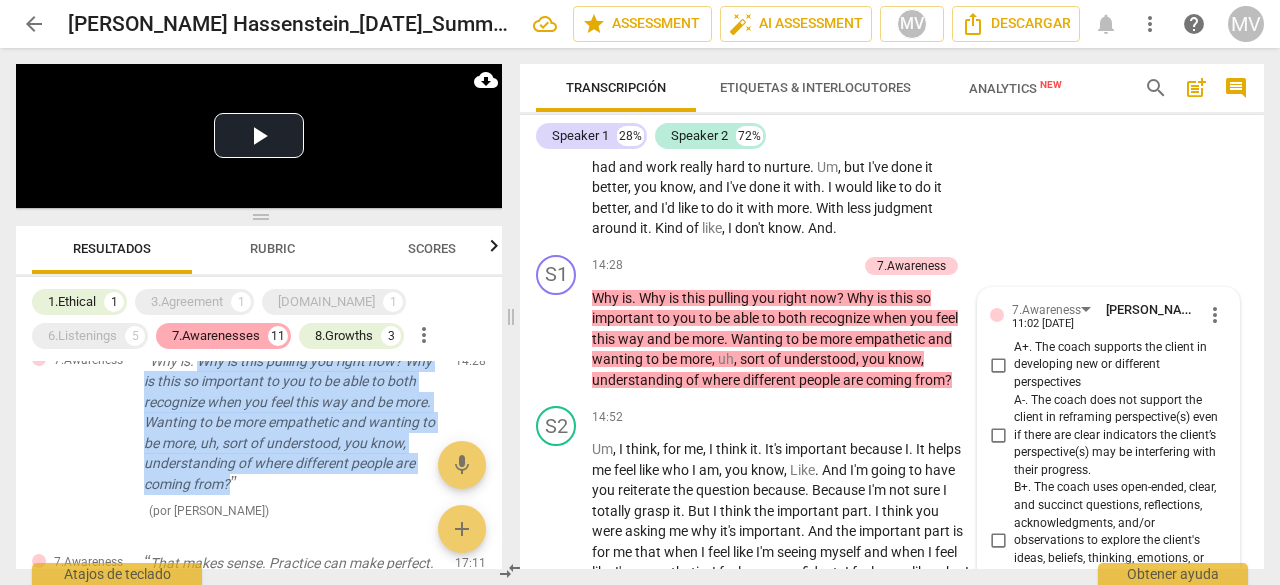 click on "11" at bounding box center (278, 336) 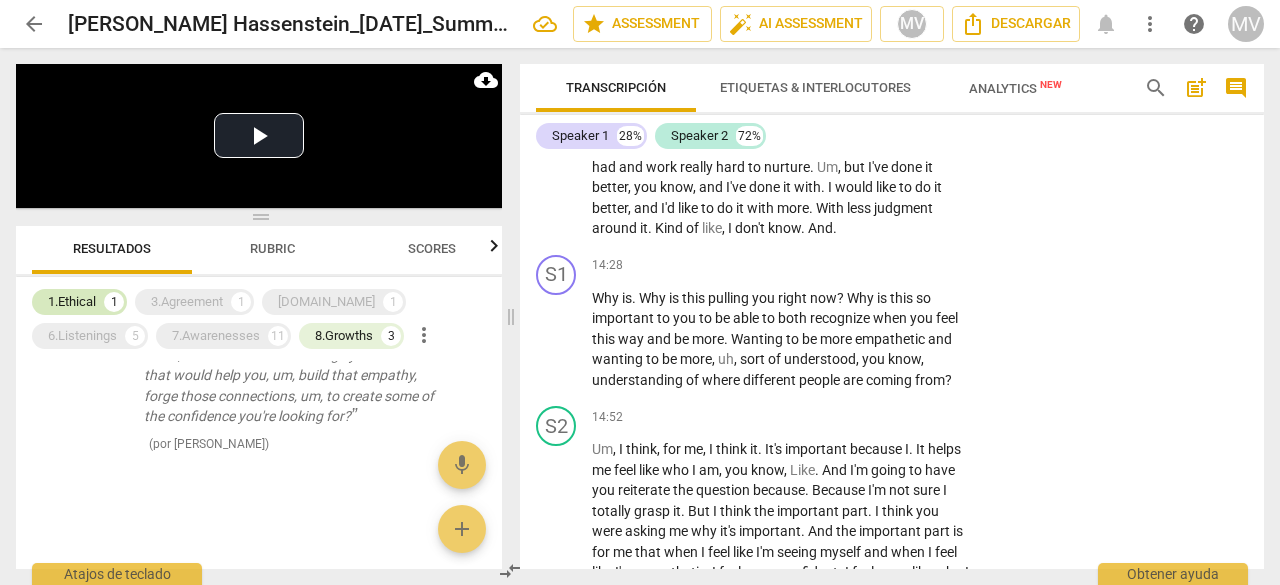scroll, scrollTop: 514, scrollLeft: 0, axis: vertical 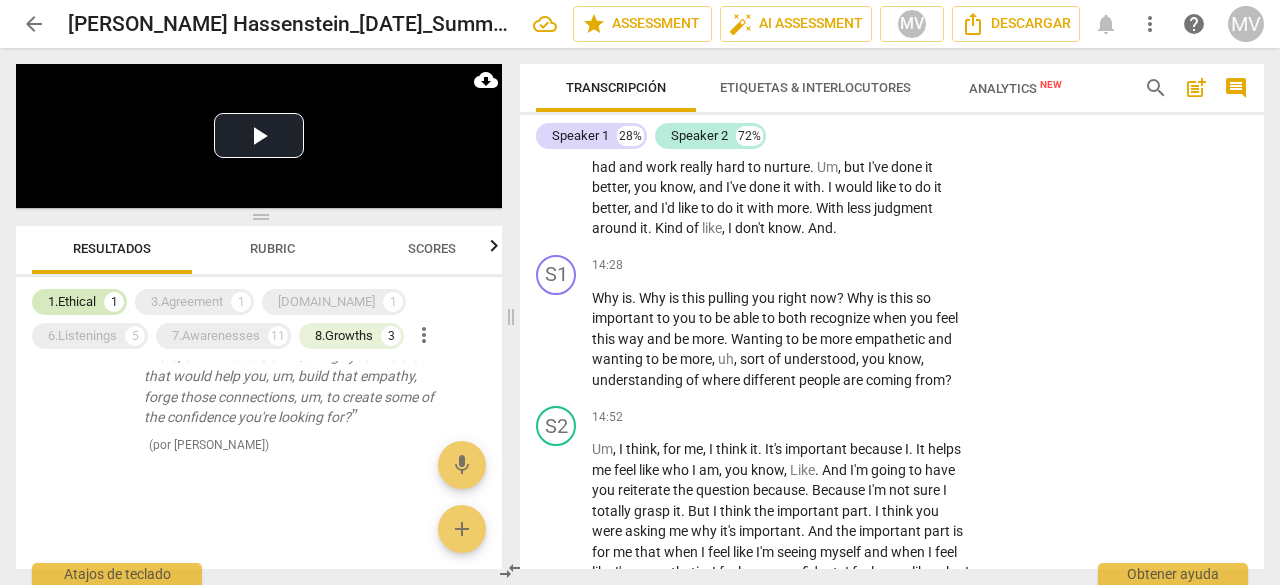 click on "1" at bounding box center [114, 302] 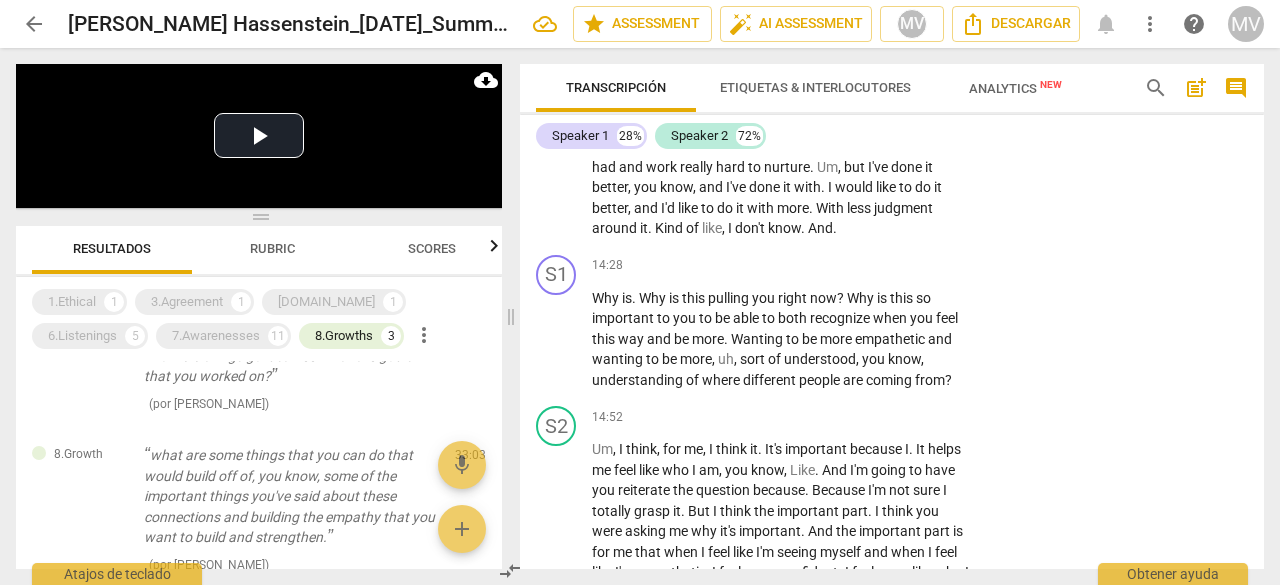 scroll, scrollTop: 0, scrollLeft: 0, axis: both 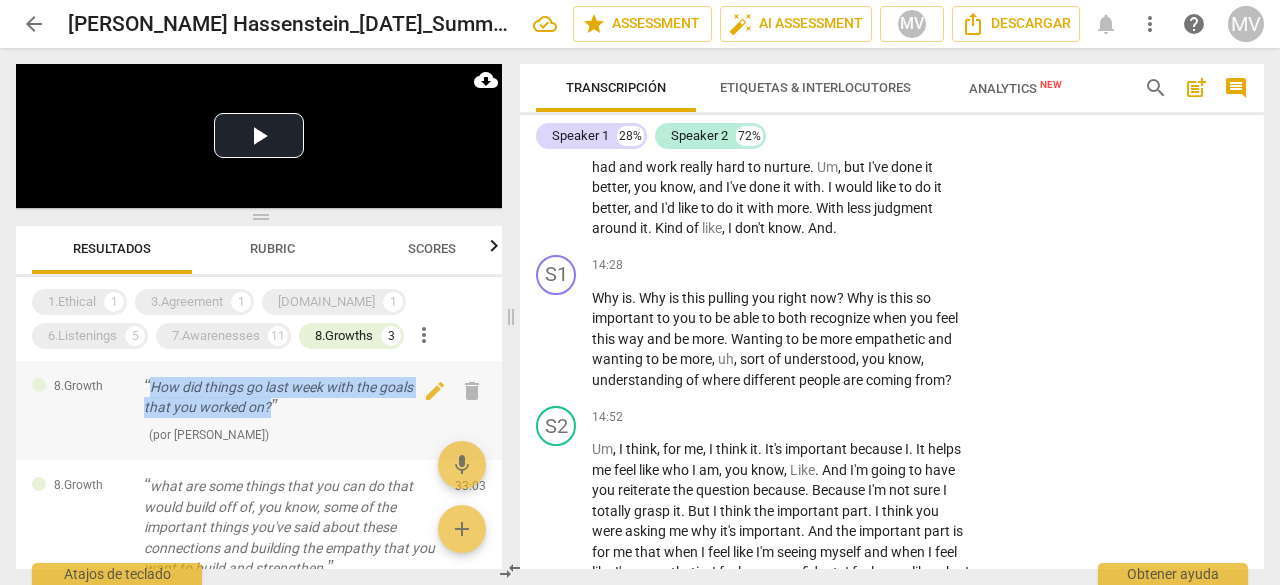 drag, startPoint x: 151, startPoint y: 383, endPoint x: 286, endPoint y: 403, distance: 136.47343 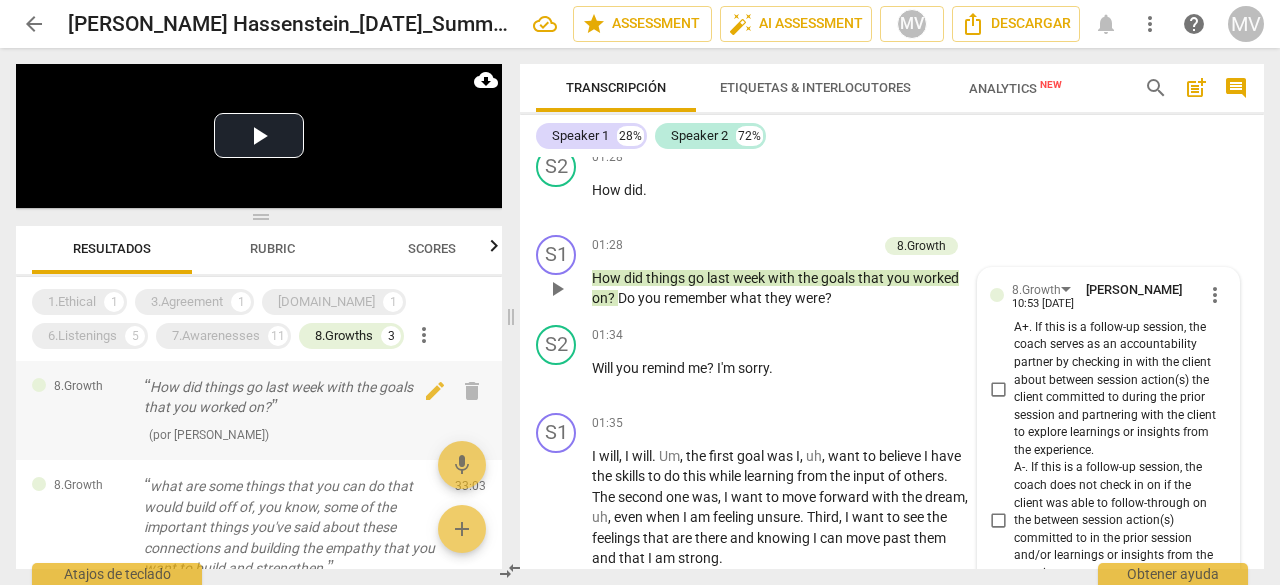 scroll, scrollTop: 1282, scrollLeft: 0, axis: vertical 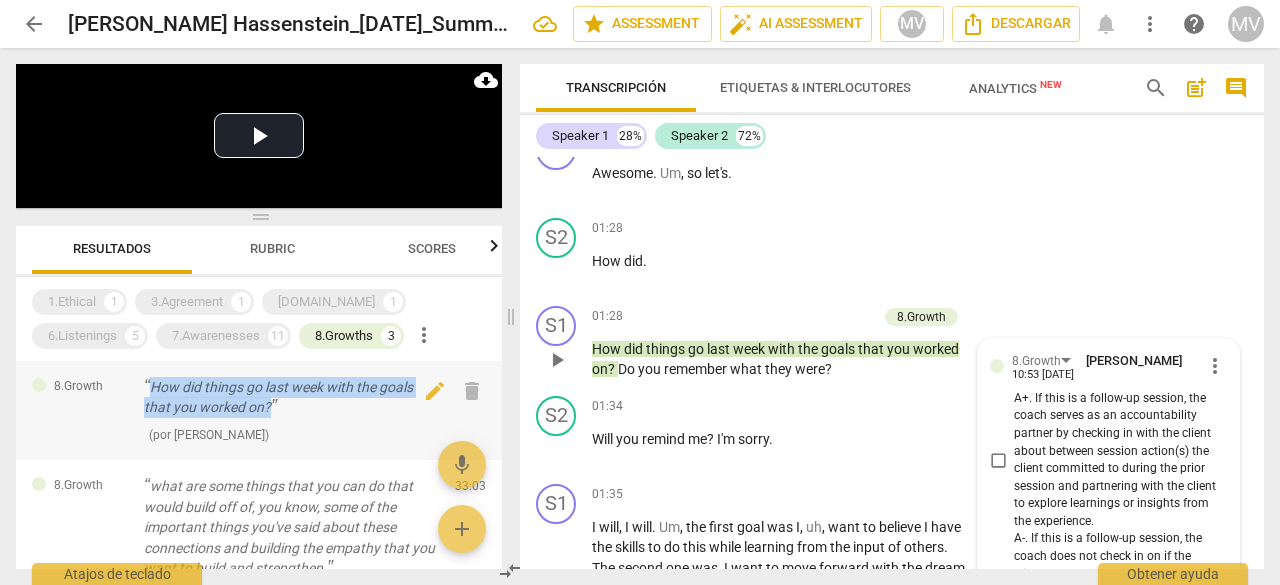 drag, startPoint x: 153, startPoint y: 381, endPoint x: 276, endPoint y: 412, distance: 126.84637 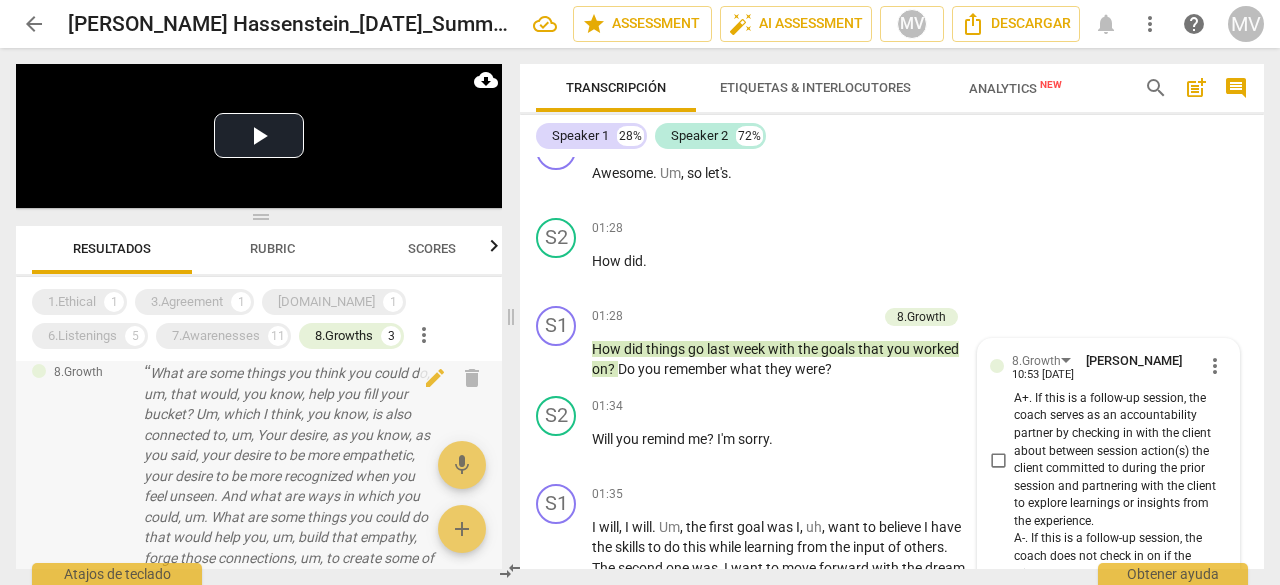 scroll, scrollTop: 400, scrollLeft: 0, axis: vertical 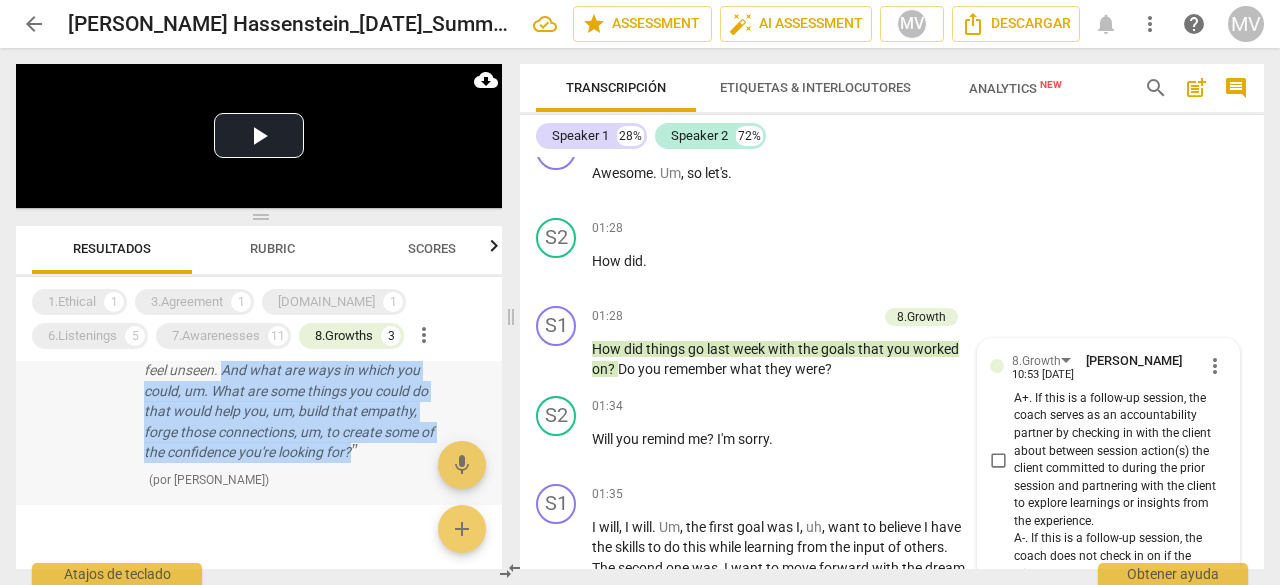 drag, startPoint x: 226, startPoint y: 371, endPoint x: 378, endPoint y: 458, distance: 175.13708 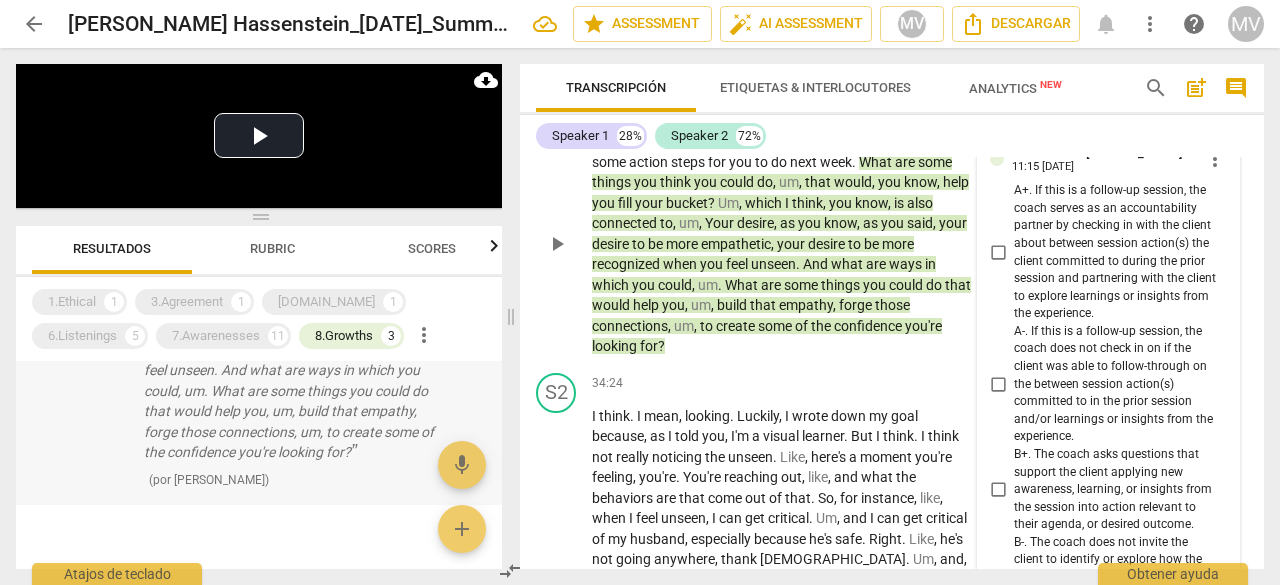 scroll, scrollTop: 12364, scrollLeft: 0, axis: vertical 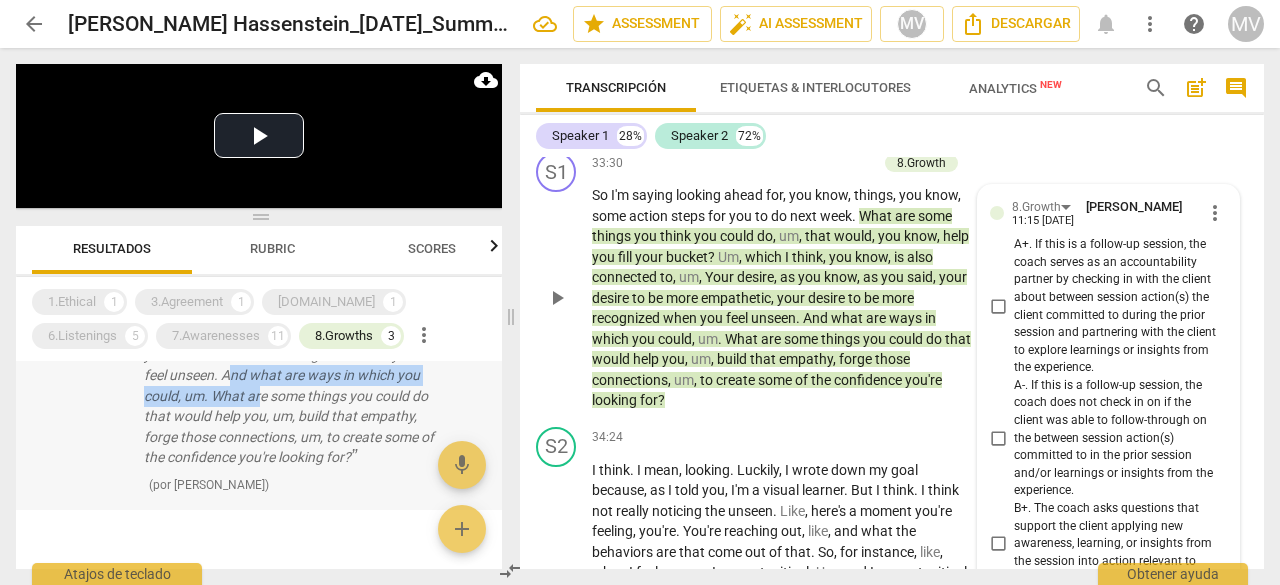 drag, startPoint x: 228, startPoint y: 371, endPoint x: 263, endPoint y: 386, distance: 38.078865 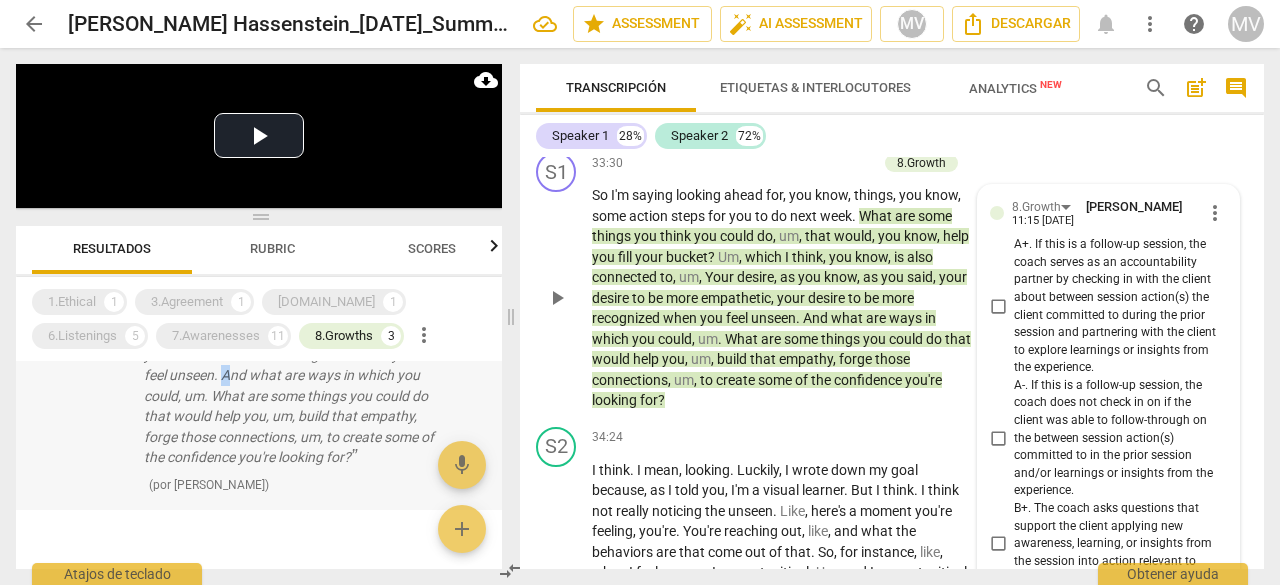 scroll, scrollTop: 394, scrollLeft: 0, axis: vertical 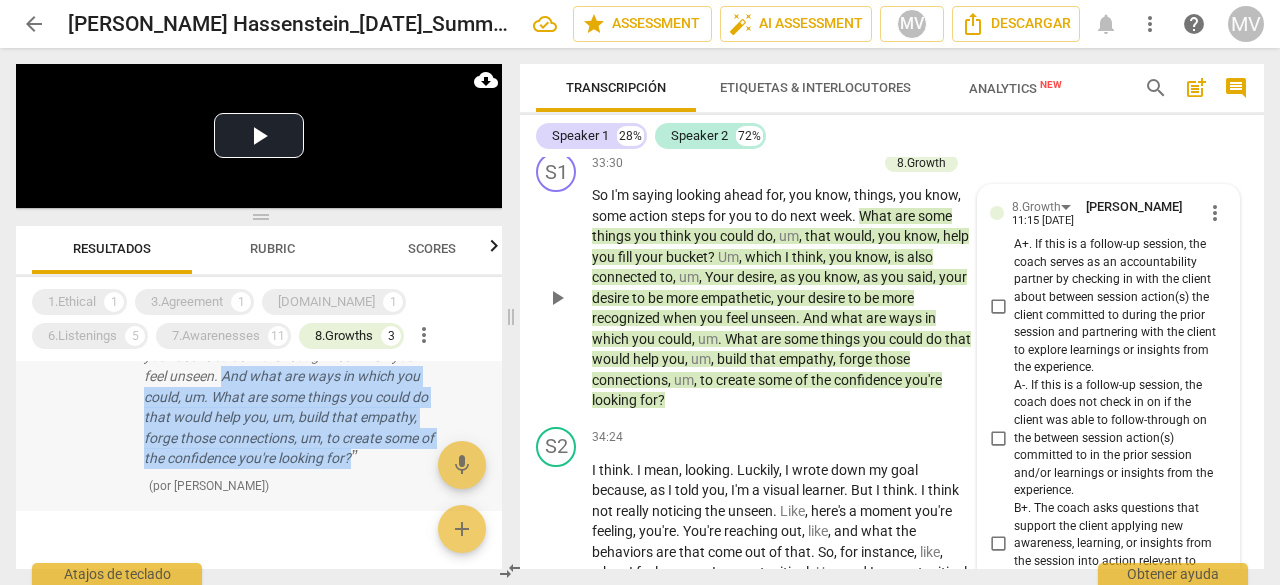 drag, startPoint x: 223, startPoint y: 369, endPoint x: 370, endPoint y: 461, distance: 173.41568 